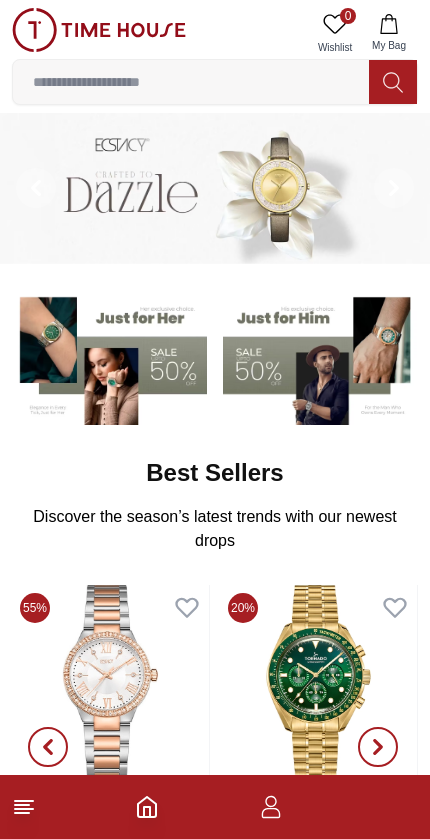 scroll, scrollTop: 0, scrollLeft: 0, axis: both 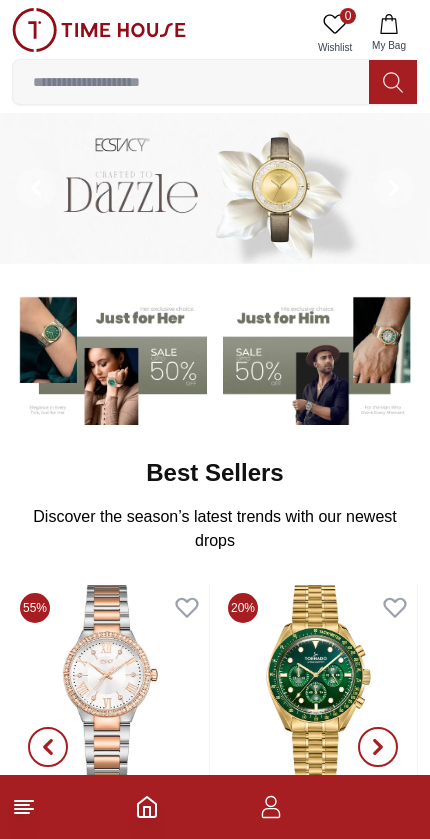 click 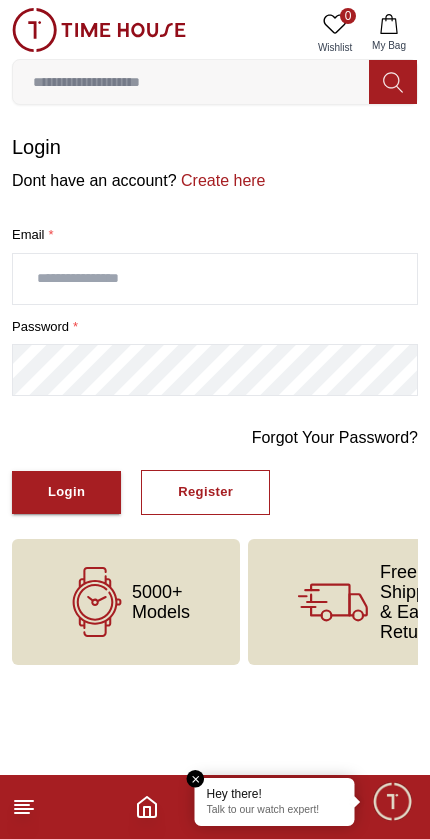 click at bounding box center (215, 279) 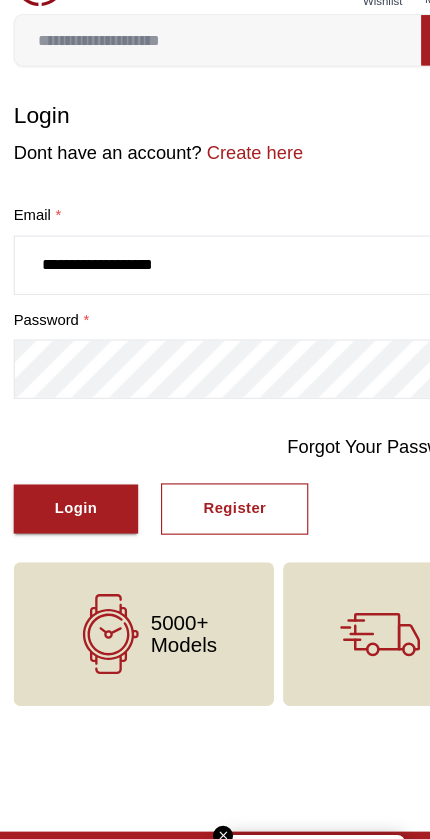 type on "**********" 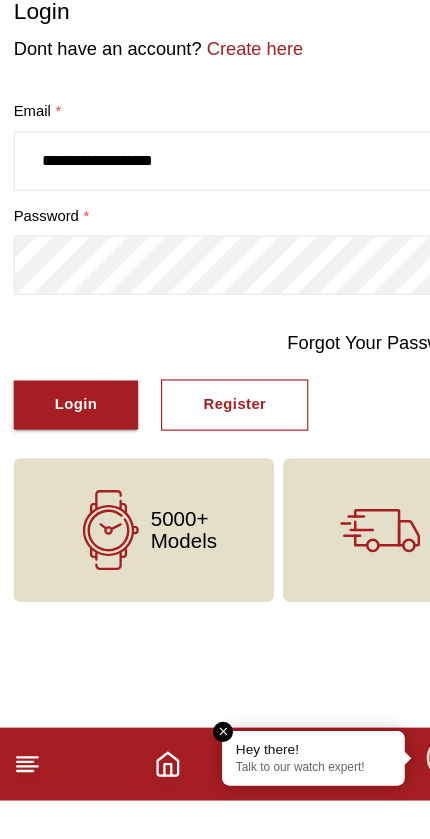 click on "Forgot Your Password?" at bounding box center [335, 438] 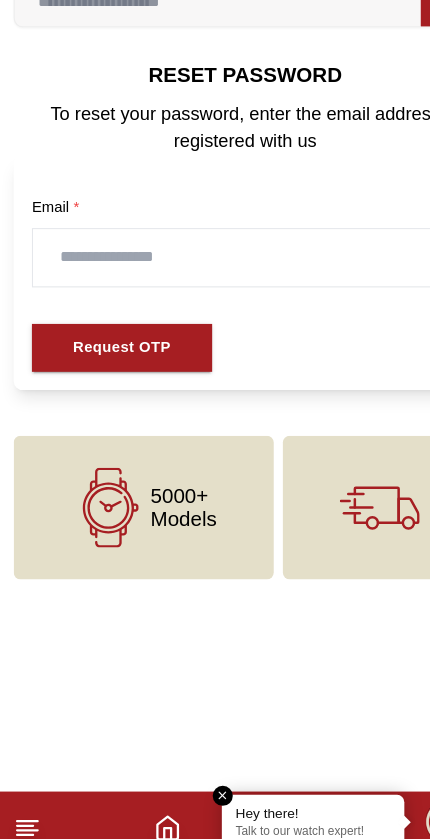 click at bounding box center (215, 307) 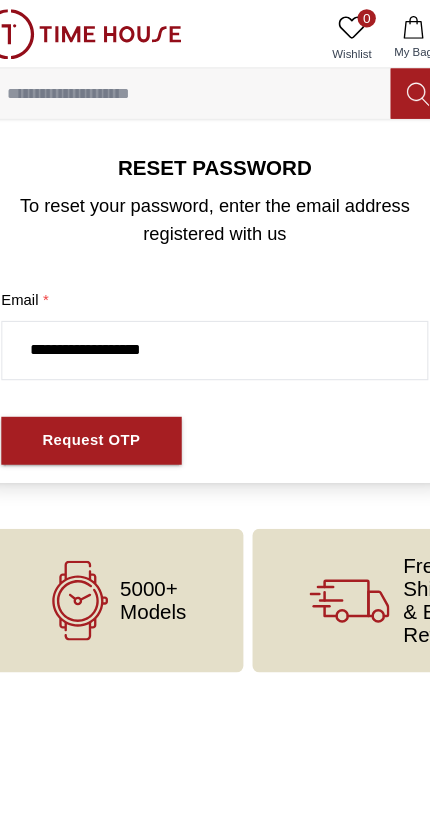 type on "**********" 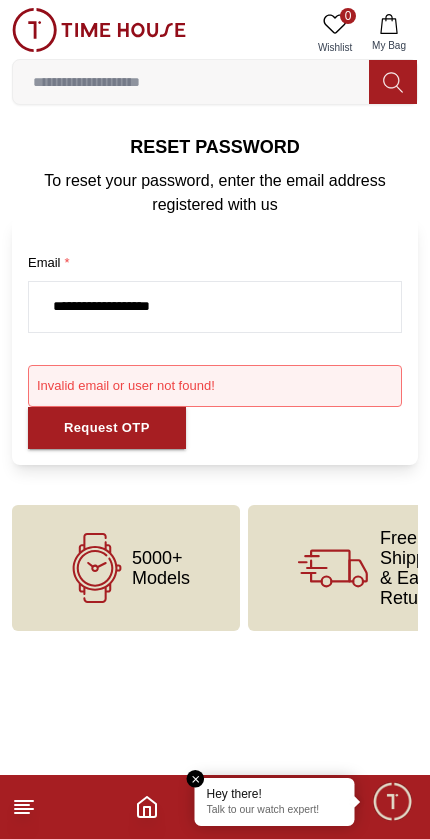 click at bounding box center (196, 779) 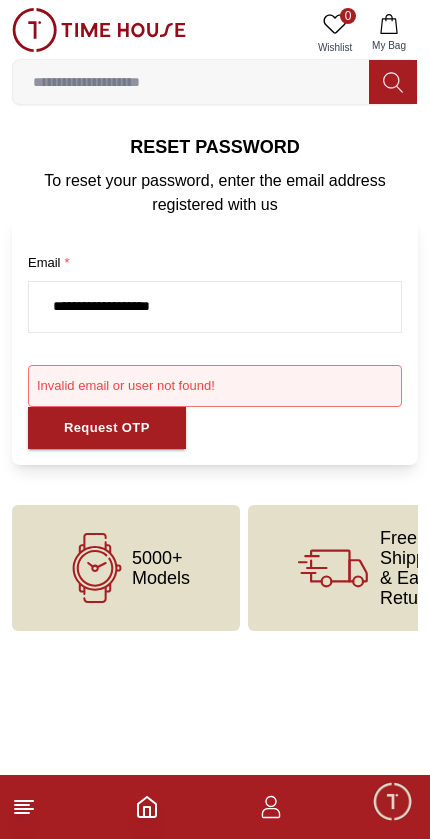 click 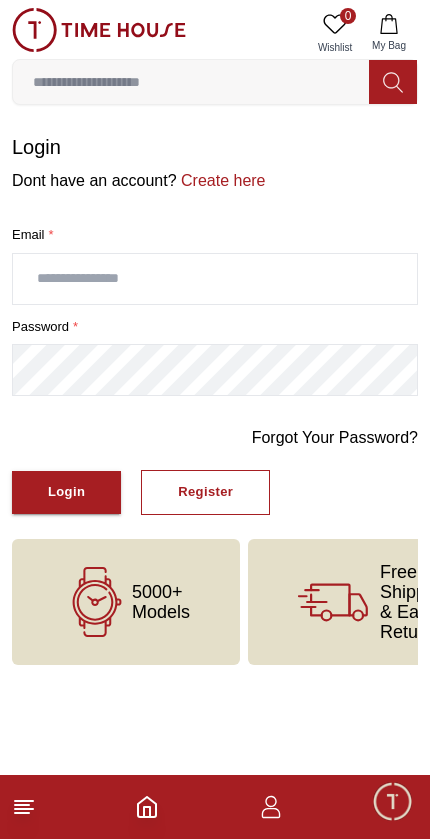 click on "Register" at bounding box center (205, 492) 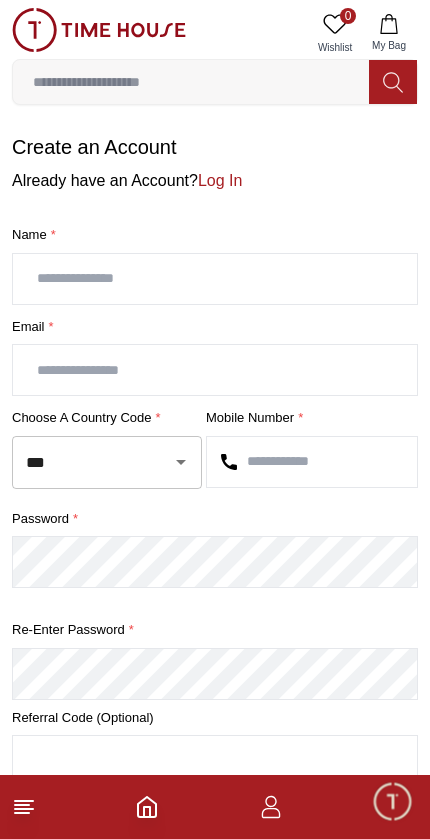 click at bounding box center [215, 279] 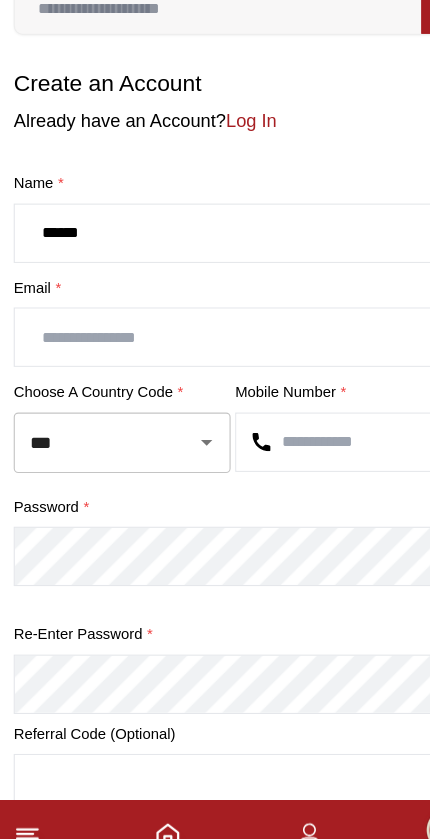 type on "******" 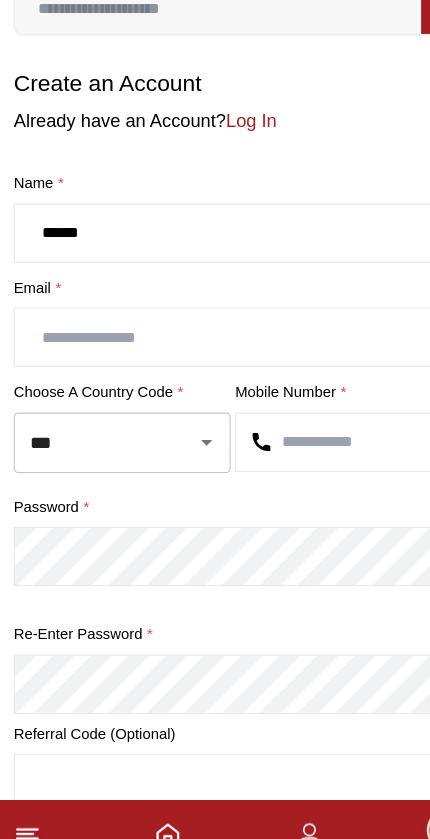 click at bounding box center (215, 370) 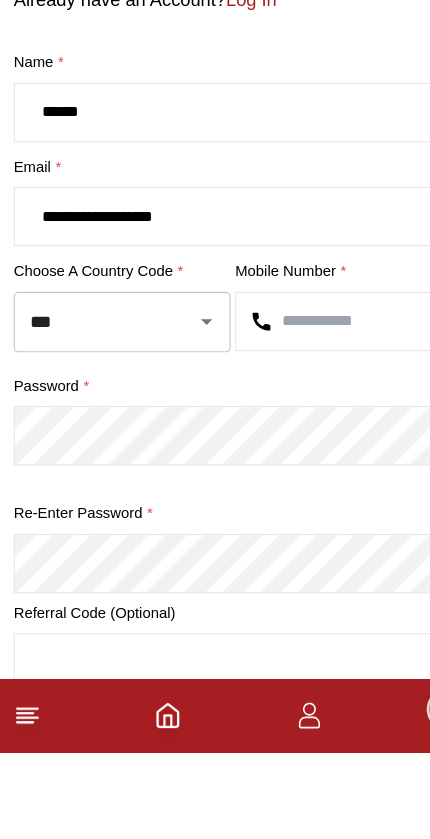 click 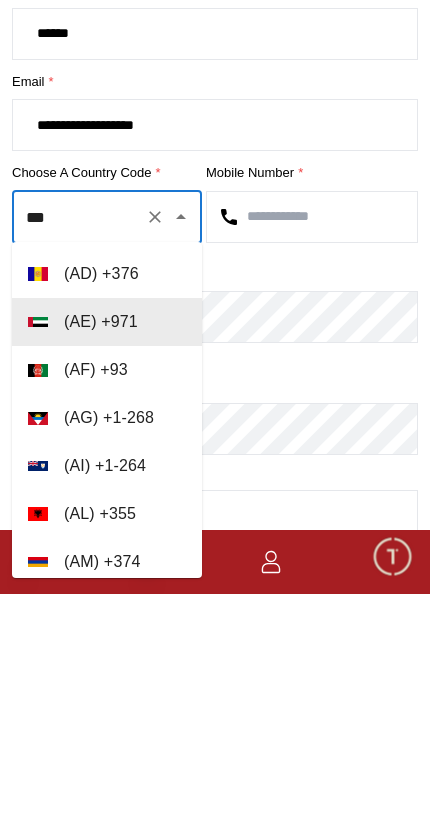 click at bounding box center (312, 462) 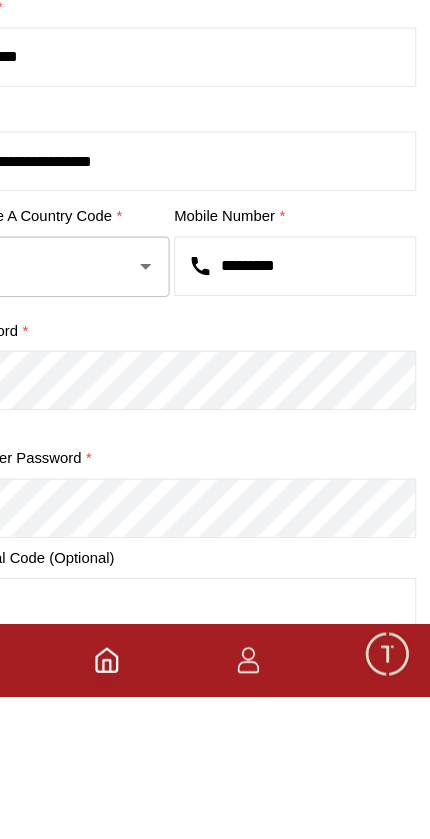 type on "*********" 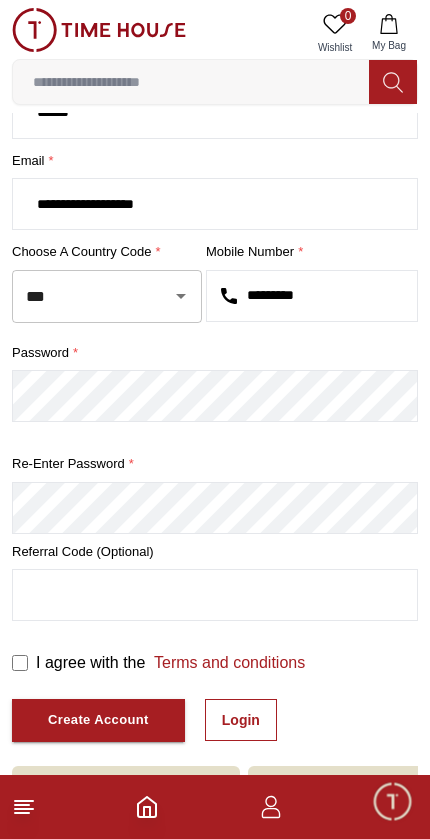 scroll, scrollTop: 165, scrollLeft: 0, axis: vertical 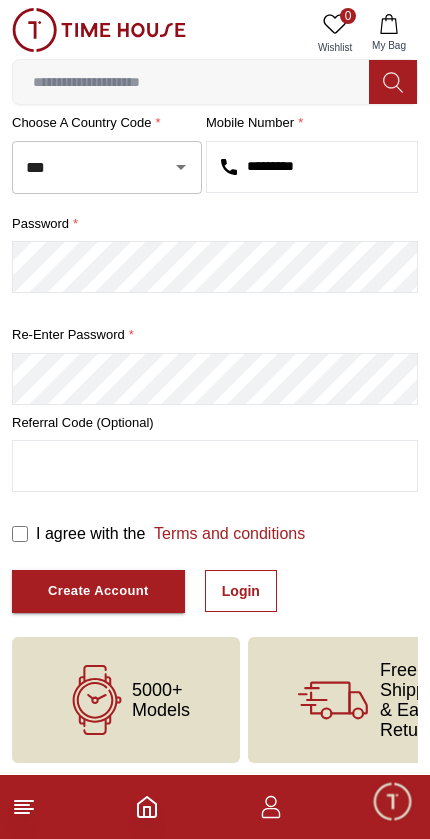 click on "Create Account" at bounding box center [98, 591] 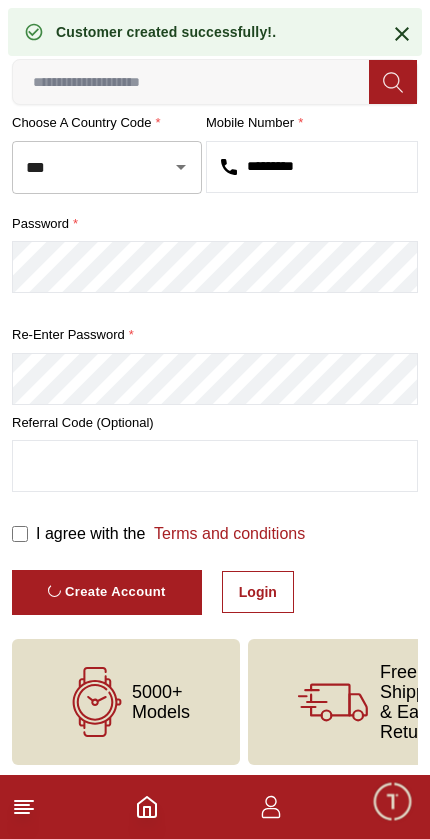 scroll, scrollTop: 35, scrollLeft: 0, axis: vertical 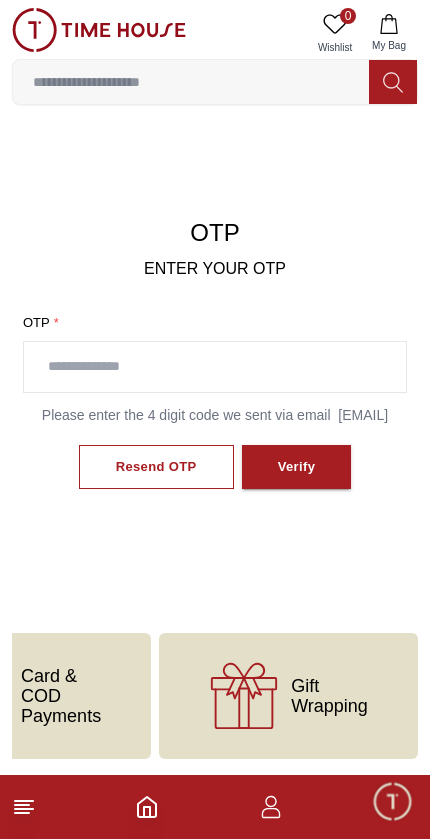click on "Please enter the 4 digit code we sent via email    Al****@gmail.com" at bounding box center (215, 415) 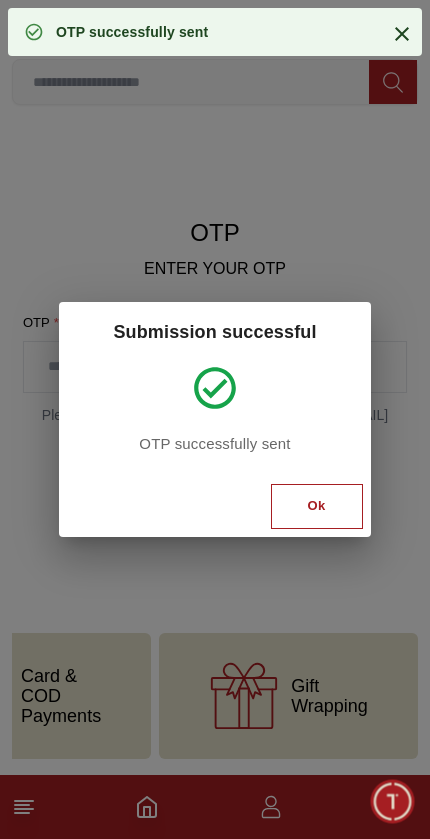 click on "Ok" at bounding box center [317, 506] 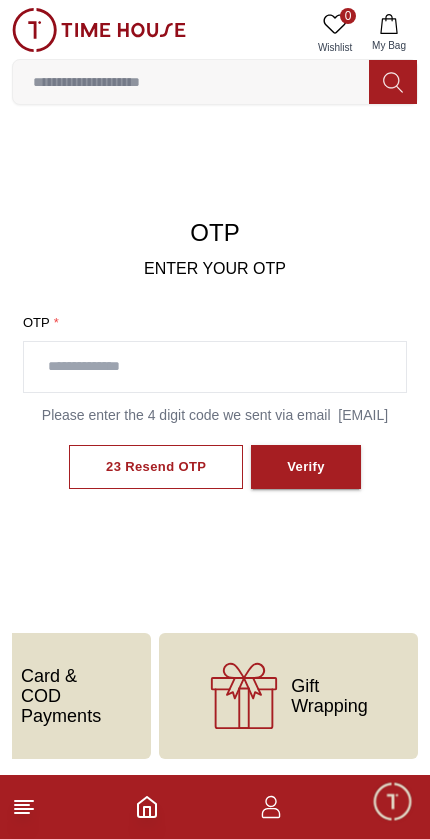 click at bounding box center (215, 367) 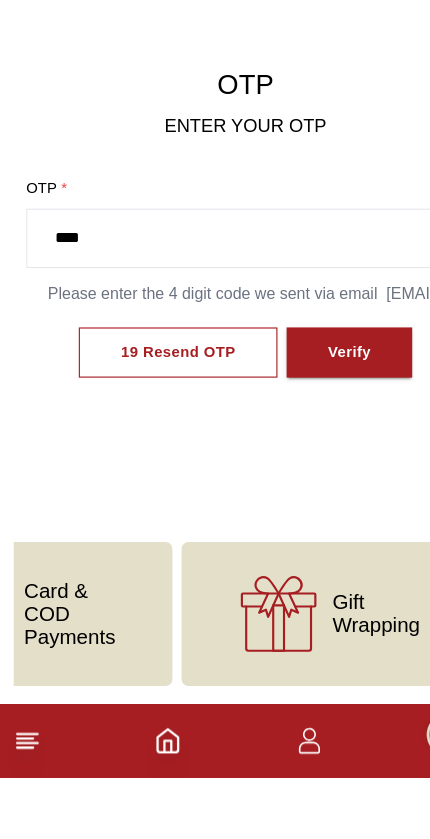 type on "****" 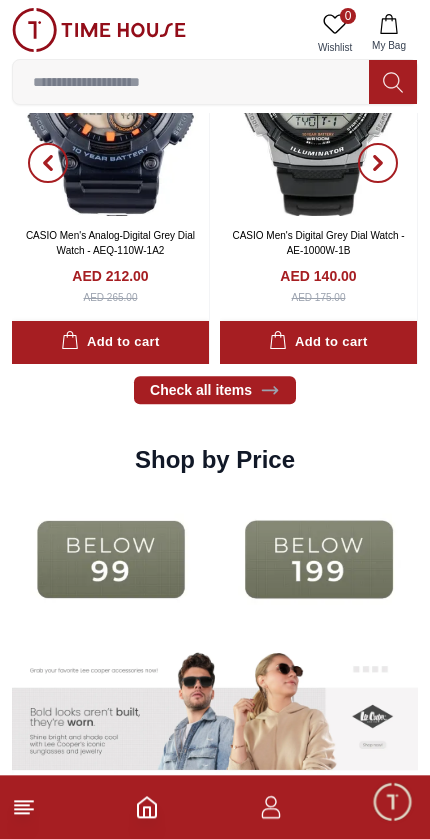 scroll, scrollTop: 2205, scrollLeft: 0, axis: vertical 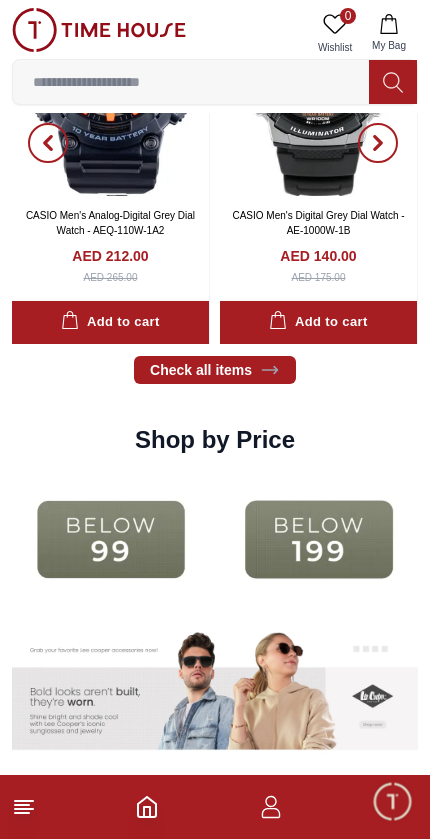click at bounding box center (111, 539) 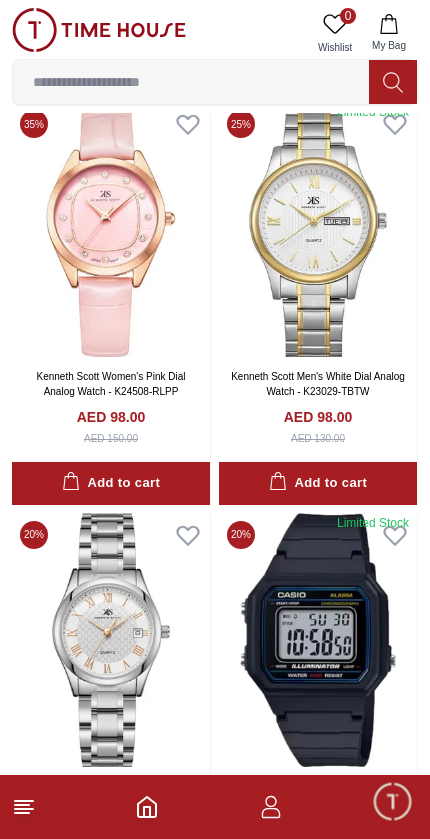 scroll, scrollTop: 3004, scrollLeft: 0, axis: vertical 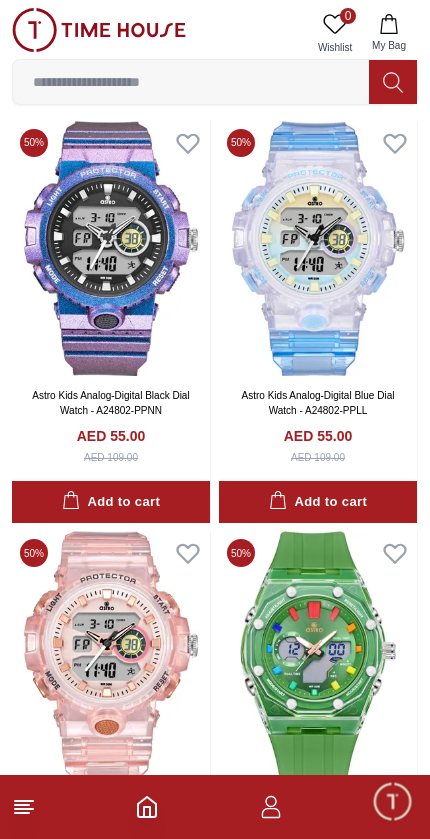 click 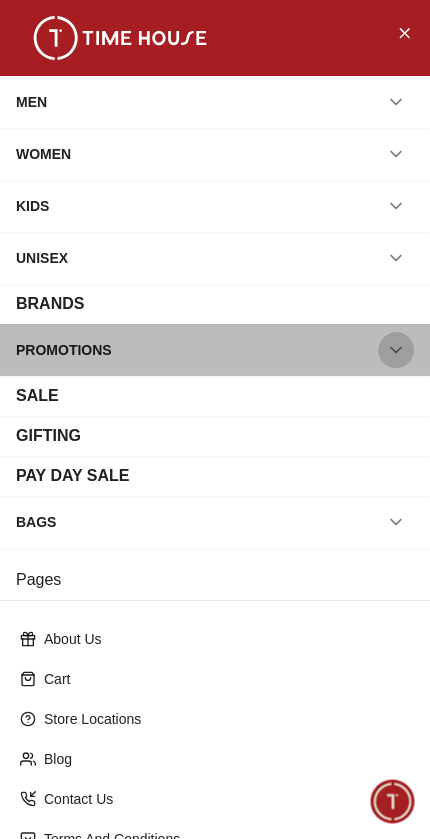 click 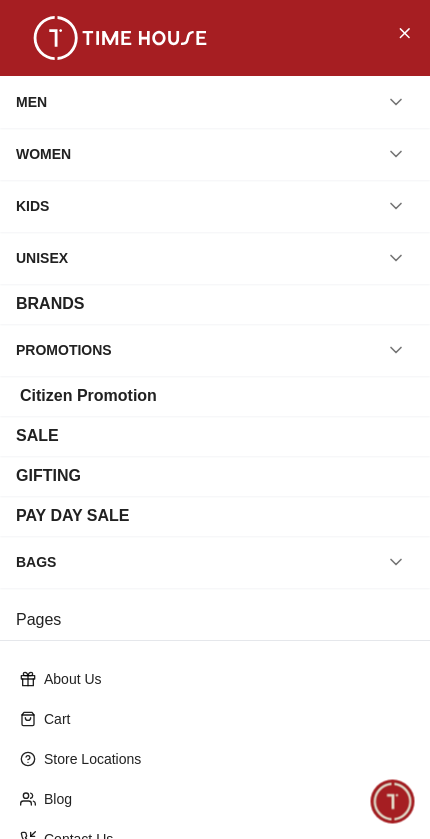 click on "Citizen Promotion" at bounding box center [88, 396] 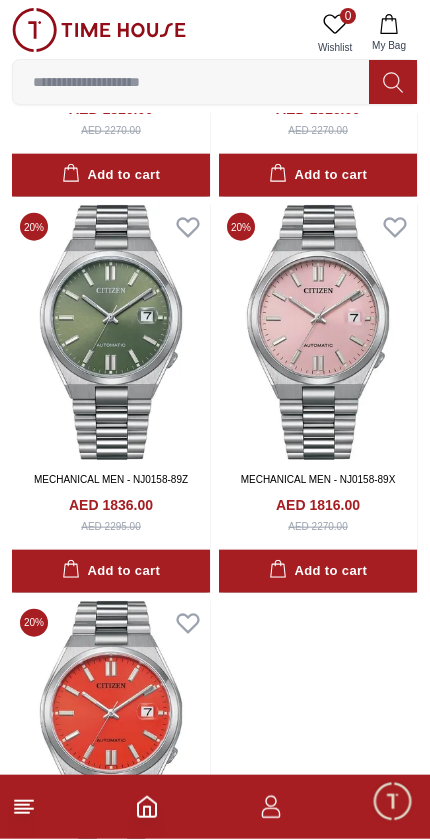 scroll, scrollTop: 570, scrollLeft: 0, axis: vertical 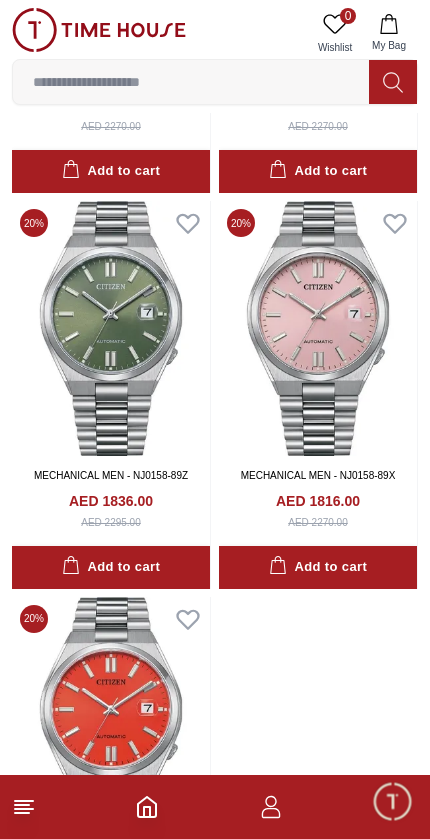 click 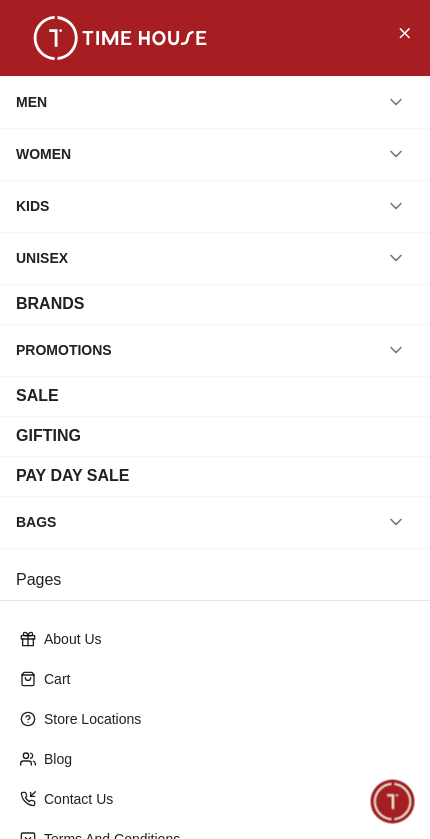 click on "PAY DAY SALE" at bounding box center (215, 476) 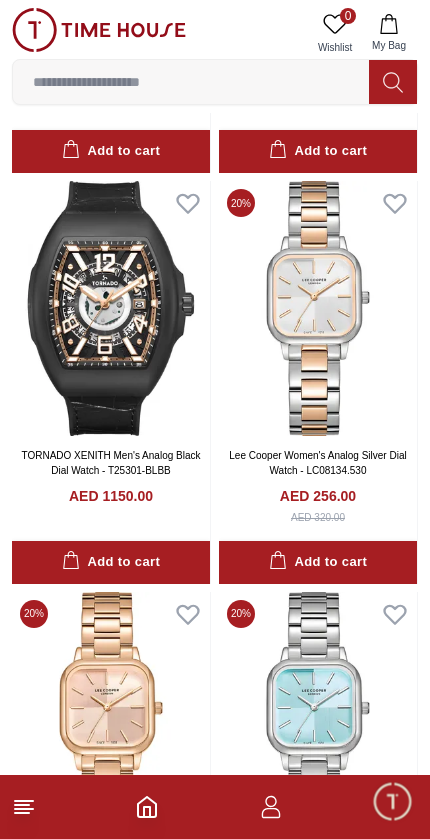 scroll, scrollTop: 588, scrollLeft: 0, axis: vertical 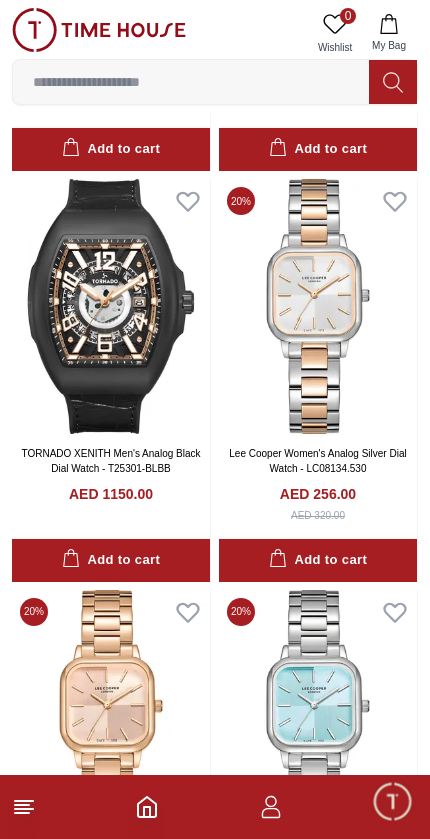 click at bounding box center [191, 82] 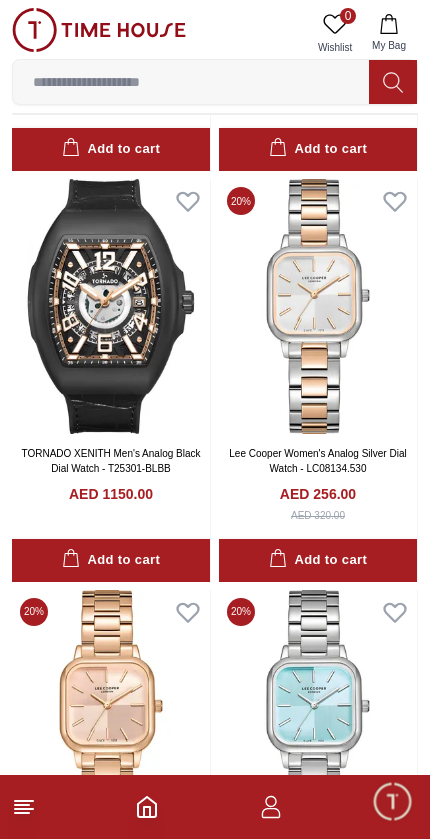 scroll, scrollTop: 500, scrollLeft: 0, axis: vertical 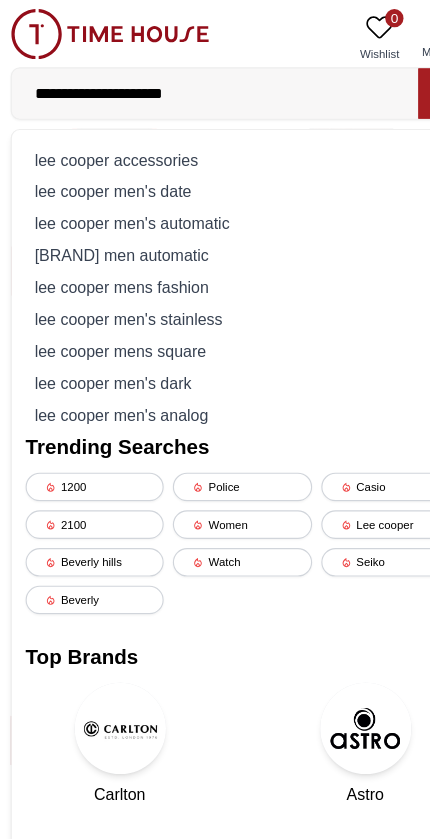 type on "**********" 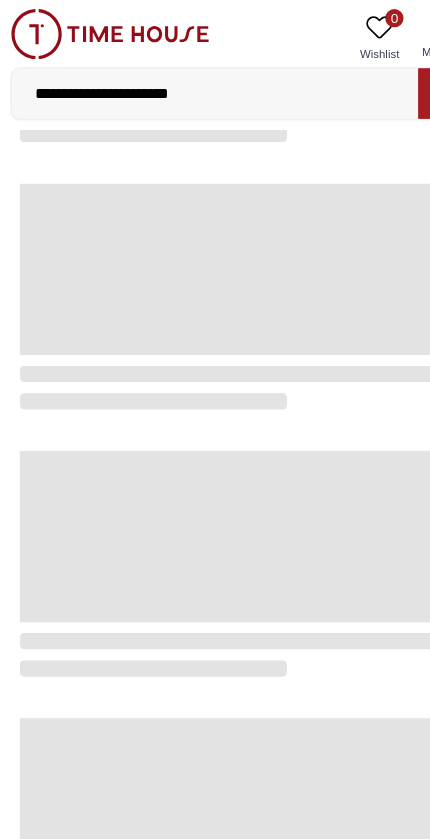 scroll, scrollTop: 0, scrollLeft: 0, axis: both 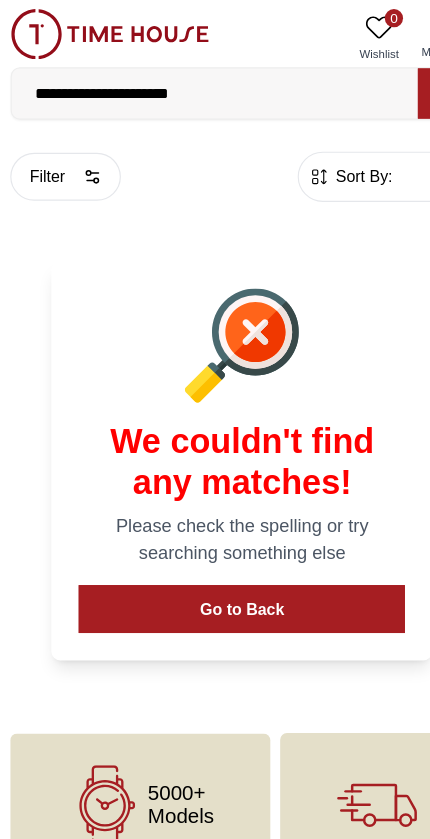 click on "**********" at bounding box center (191, 82) 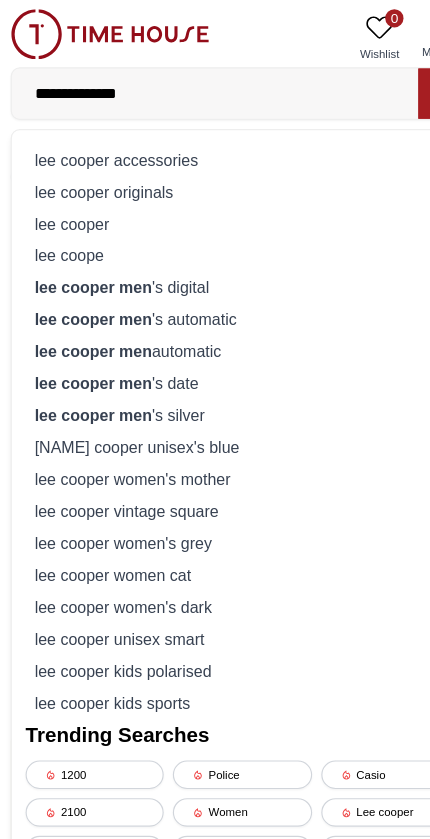 type on "**********" 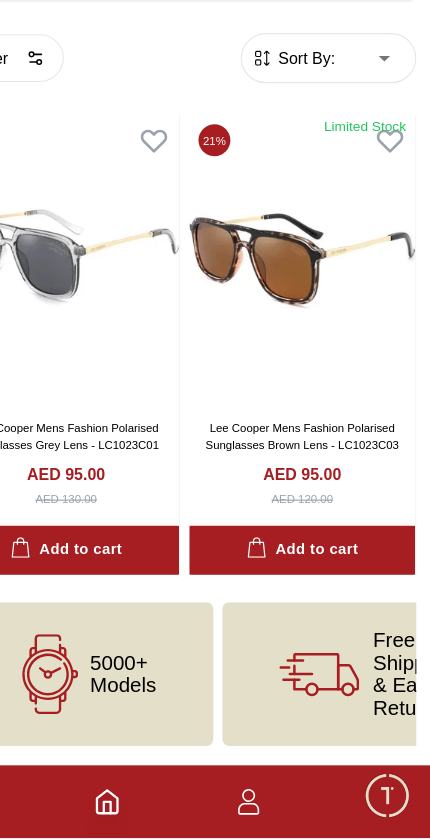 scroll, scrollTop: 0, scrollLeft: 0, axis: both 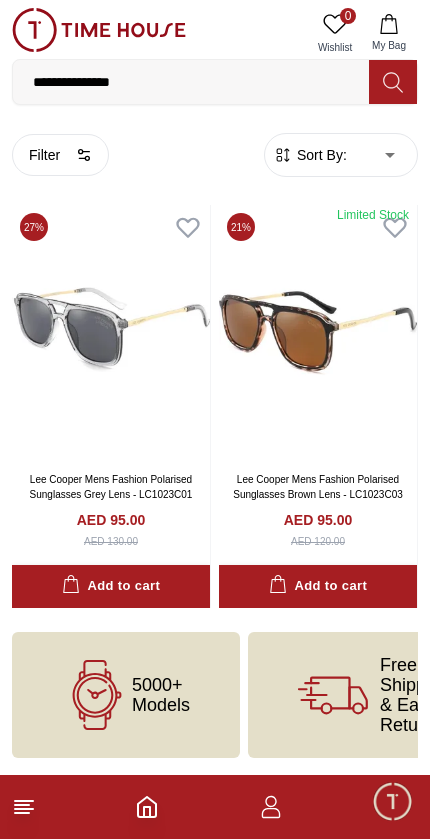 click on "**********" at bounding box center [191, 82] 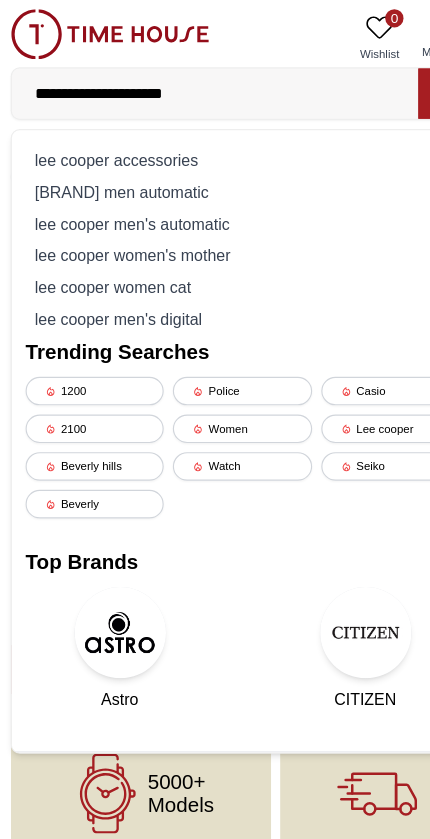 type on "**********" 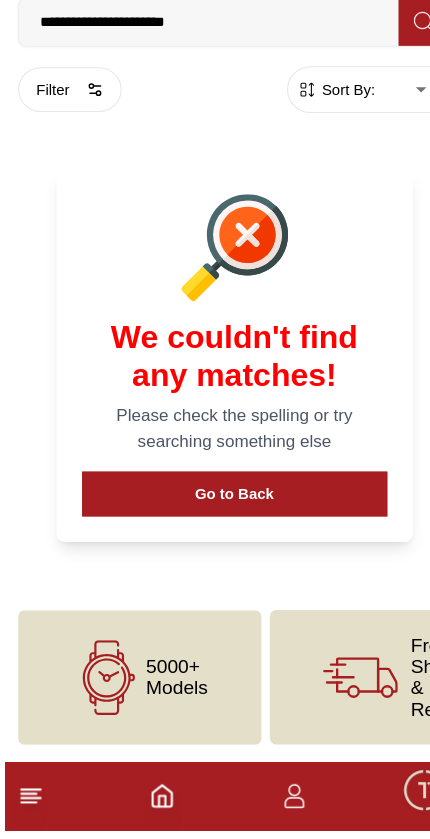 scroll, scrollTop: 0, scrollLeft: 0, axis: both 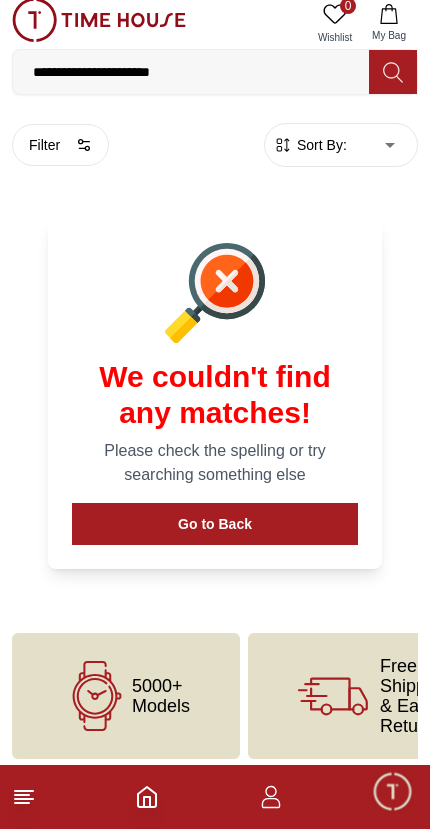 click on "Go to Back" at bounding box center [215, 534] 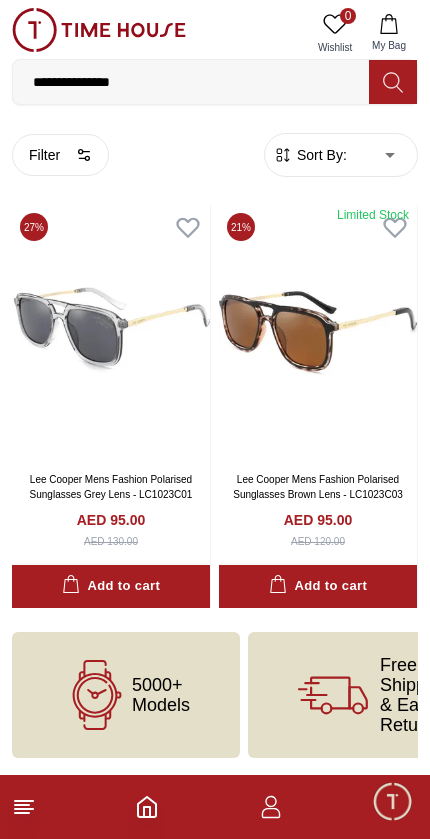 click 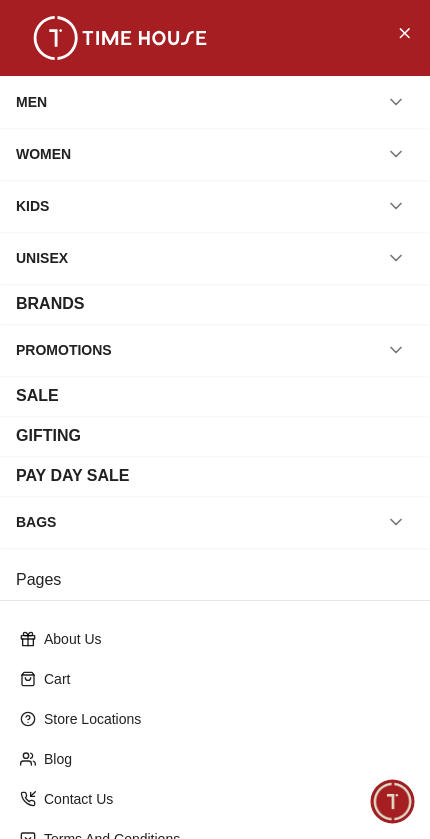 click on "MEN" at bounding box center (31, 102) 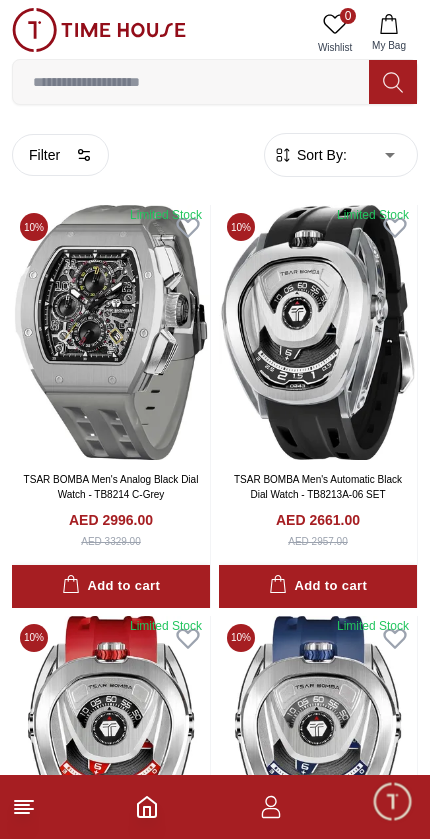 click on "100% Genuine products with International Warranty Shop From UAE | العربية |     Currency    | 0 Wishlist My Bag lee cooper accessories lee cooper men's date lee cooper mens fashion lee cooper mens square lee cooper men's stainless Trending Searches 1200 Police Casio 2100 Women Lee cooper Beverly hills Watch Seiko Beverly Top Brands Quantum Carlton Astro Ecstacy Tornado CASIO CITIZEN GUESS ORIENT Police Ducati CERRUTI 1881 G-Shock Lee Cooper Accessories Tsar Bomba Irus Idee Vogue Polaroid Ciga Design Color Black Green Blue Red Dark Blue Silver Silver / Black Orange Rose Gold Grey White White / Rose Gold Silver / Silver Dark Blue / Silver Silver / Gold Silver / Rose Gold Black / Black Black / Silver Black / Rose Gold Gold Yellow Brown White / Silver Light Blue Black /Rose Gold Black /Grey Black /Red Black /Black Black / Rose Gold / Black Rose Gold / Black 10" at bounding box center (215, 2251) 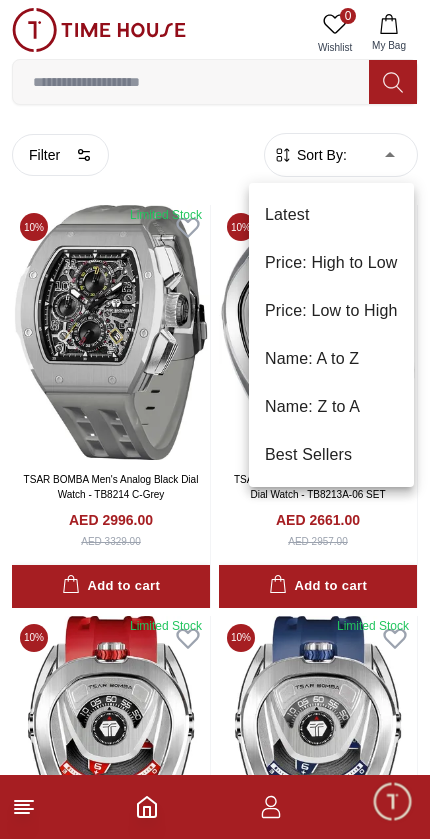 click at bounding box center (215, 419) 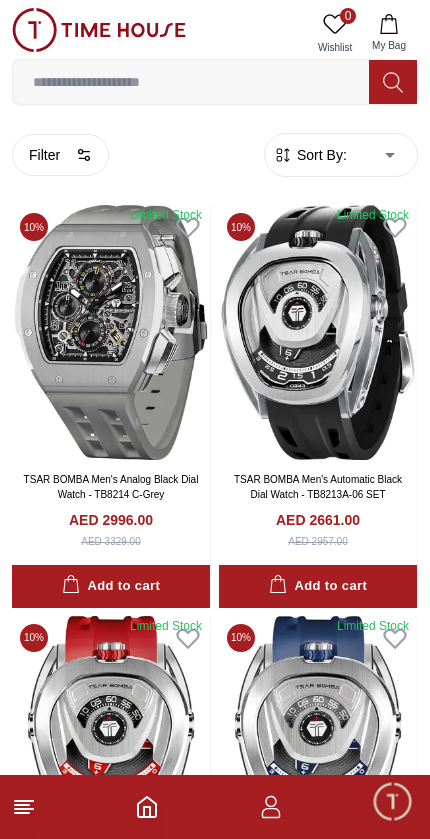 click on "Filter" at bounding box center (60, 155) 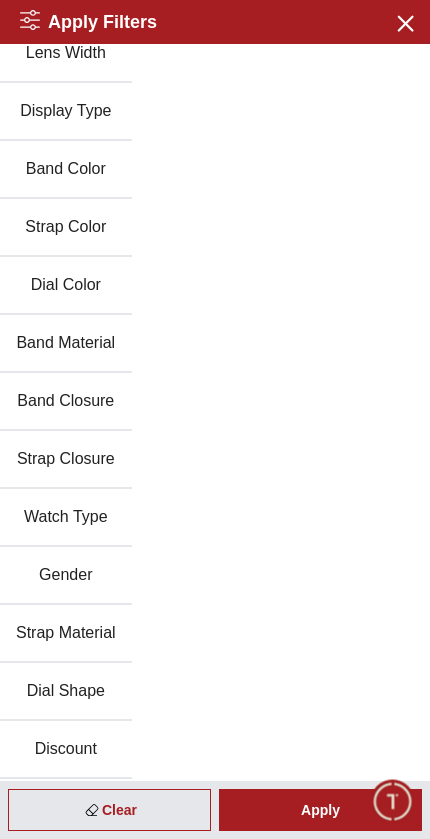 scroll, scrollTop: 309, scrollLeft: 0, axis: vertical 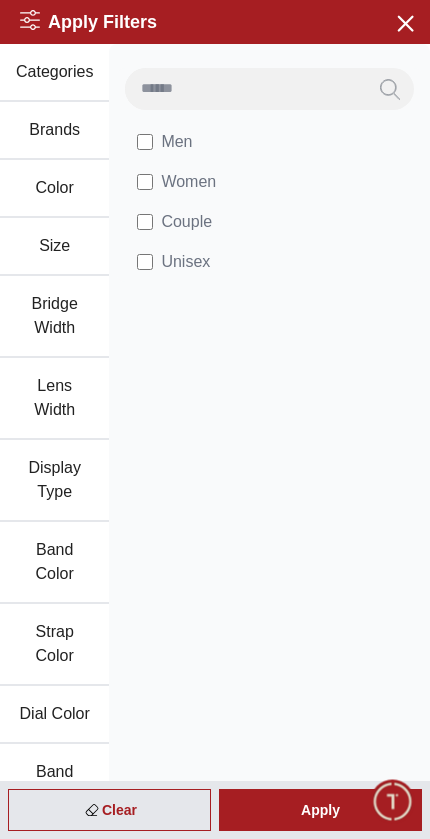 click on "Men" at bounding box center (176, 142) 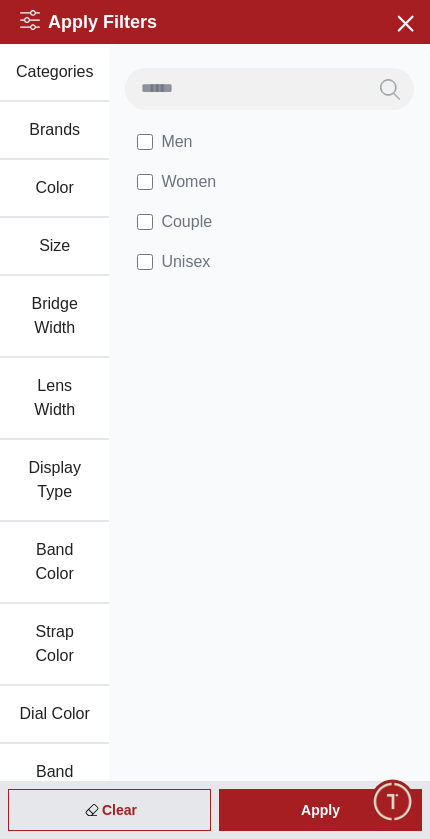 click on "Apply" at bounding box center [320, 810] 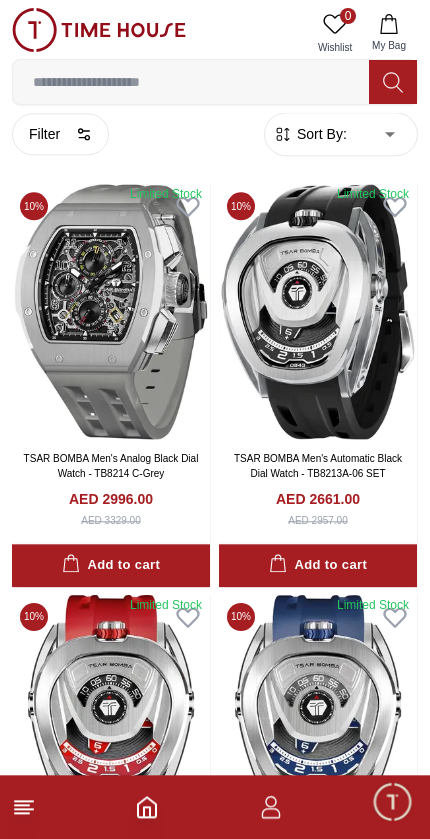 scroll, scrollTop: 0, scrollLeft: 0, axis: both 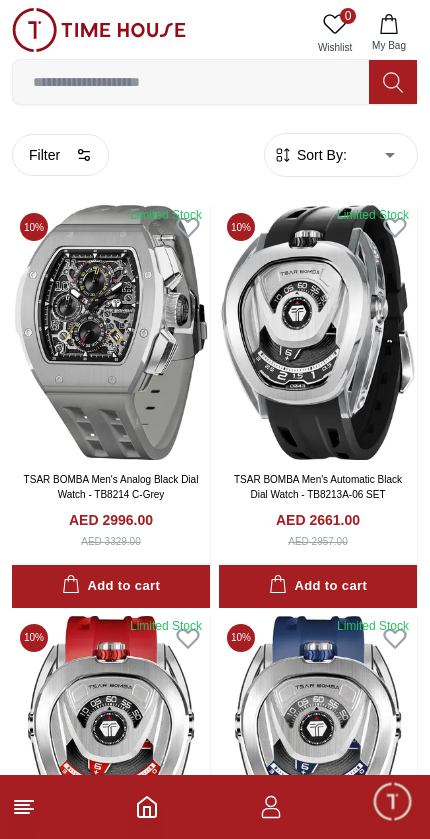 click on "Sort By:" at bounding box center (320, 155) 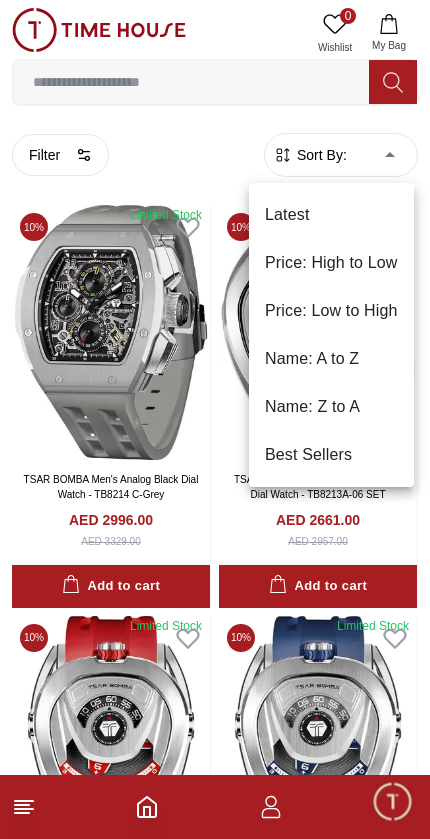 click on "Price: Low to High" at bounding box center [331, 311] 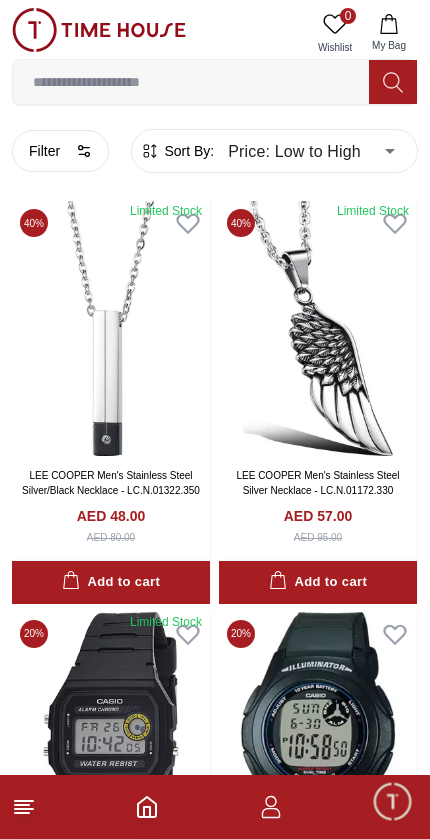 scroll, scrollTop: 0, scrollLeft: 0, axis: both 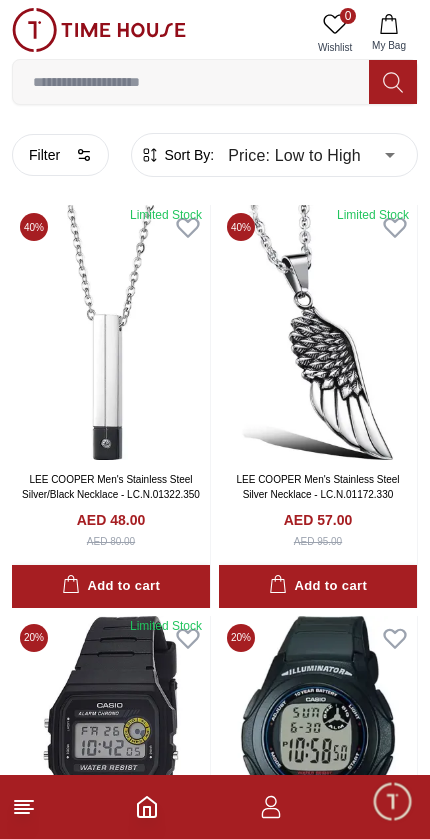 click on "100% Genuine products with International Warranty Shop From UAE | العربية |     Currency    | 0 Wishlist My Bag lee cooper accessories lee cooper men's date lee cooper mens fashion lee cooper mens square lee cooper men's stainless Trending Searches 1200 Police Casio 2100 Women Lee cooper Beverly hills Watch Seiko Beverly Top Brands Quantum Carlton Astro CITIZEN Help Our Stores My Account 0 Wishlist My Bag Home Men    Filter By Clear Brands Quantum Lee Cooper Slazenger Kenneth Scott Tornado CASIO CITIZEN GUESS ORIENT Police Ducati CERRUTI 1881 G-Shock Lee Cooper Accessories Tsar Bomba Color Black Green Blue Red Dark Blue Silver Silver / Black Orange Rose Gold Grey White White / Rose Gold Silver / Silver Dark Blue / Silver Silver / Gold Silver / Rose Gold Black / Black Black / Silver Black / Rose Gold Gold Yellow Brown White / Silver Light Blue Black /Rose Gold Black /Grey Black /Red Black /Black Black / Rose Gold / Black Rose Gold / Black Rose Gold / Black / Black Pink Green /Silver Purple 1" at bounding box center [215, 2259] 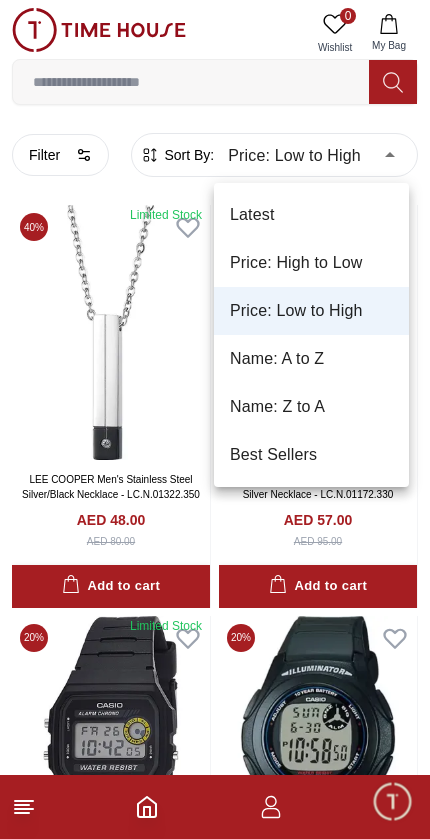 click at bounding box center [215, 419] 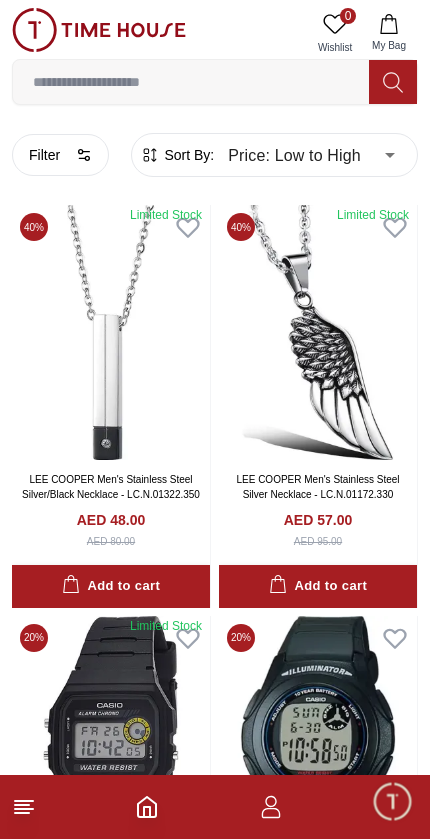 click on "100% Genuine products with International Warranty Shop From UAE | العربية |     Currency    | 0 Wishlist My Bag lee cooper accessories lee cooper men's date lee cooper mens fashion lee cooper mens square lee cooper men's stainless Trending Searches 1200 Police Casio 2100 Women Lee cooper Beverly hills Watch Seiko Beverly Top Brands Quantum Carlton Astro CITIZEN Help Our Stores My Account 0 Wishlist My Bag Home Men    Filter By Clear Brands Quantum Lee Cooper Slazenger Kenneth Scott Tornado CASIO CITIZEN GUESS ORIENT Police Ducati CERRUTI 1881 G-Shock Lee Cooper Accessories Tsar Bomba Color Black Green Blue Red Dark Blue Silver Silver / Black Orange Rose Gold Grey White White / Rose Gold Silver / Silver Dark Blue / Silver Silver / Gold Silver / Rose Gold Black / Black Black / Silver Black / Rose Gold Gold Yellow Brown White / Silver Light Blue Black /Rose Gold Black /Grey Black /Red Black /Black Black / Rose Gold / Black Rose Gold / Black Rose Gold / Black / Black Pink Green /Silver Purple 1" at bounding box center [215, 2259] 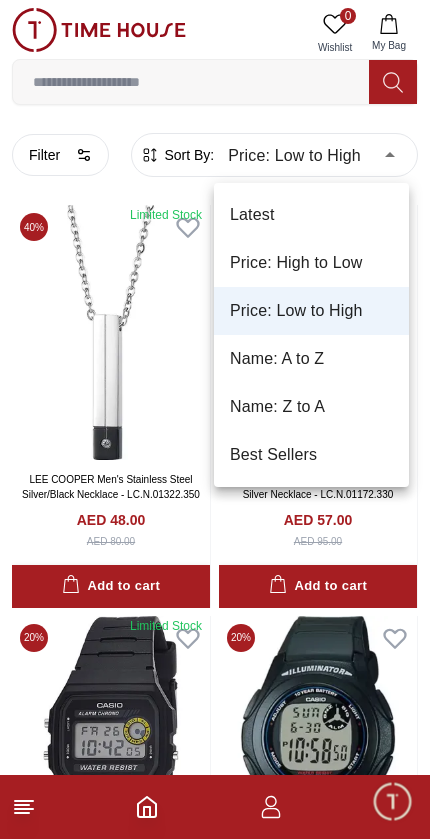 click at bounding box center (215, 419) 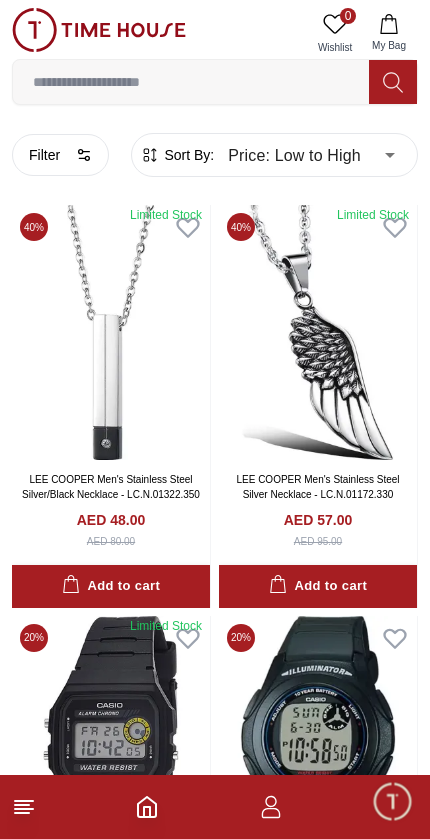 click on "Sort By:" at bounding box center (187, 155) 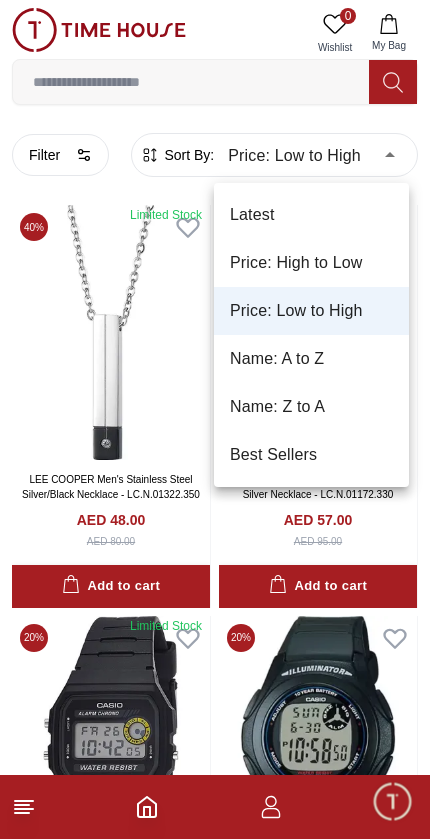click at bounding box center [215, 419] 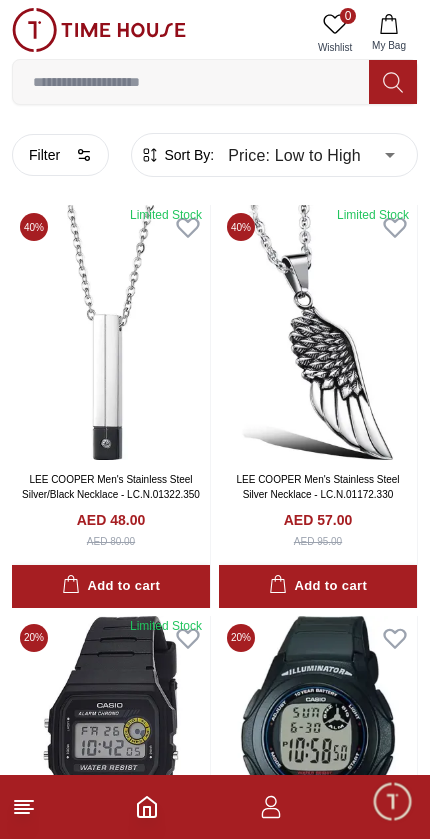 click on "100% Genuine products with International Warranty Shop From UAE | العربية |     Currency    | 0 Wishlist My Bag lee cooper accessories lee cooper men's date lee cooper mens fashion lee cooper mens square lee cooper men's stainless Trending Searches 1200 Police Casio 2100 Women Lee cooper Beverly hills Watch Seiko Beverly Top Brands Quantum Carlton Astro CITIZEN Help Our Stores My Account 0 Wishlist My Bag Home Men    Filter By Clear Brands Quantum Lee Cooper Slazenger Kenneth Scott Tornado CASIO CITIZEN GUESS ORIENT Police Ducati CERRUTI 1881 G-Shock Lee Cooper Accessories Tsar Bomba Color Black Green Blue Red Dark Blue Silver Silver / Black Orange Rose Gold Grey White White / Rose Gold Silver / Silver Dark Blue / Silver Silver / Gold Silver / Rose Gold Black / Black Black / Silver Black / Rose Gold Gold Yellow Brown White / Silver Light Blue Black /Rose Gold Black /Grey Black /Red Black /Black Black / Rose Gold / Black Rose Gold / Black Rose Gold / Black / Black Pink Green /Silver Purple 1" at bounding box center (215, 2259) 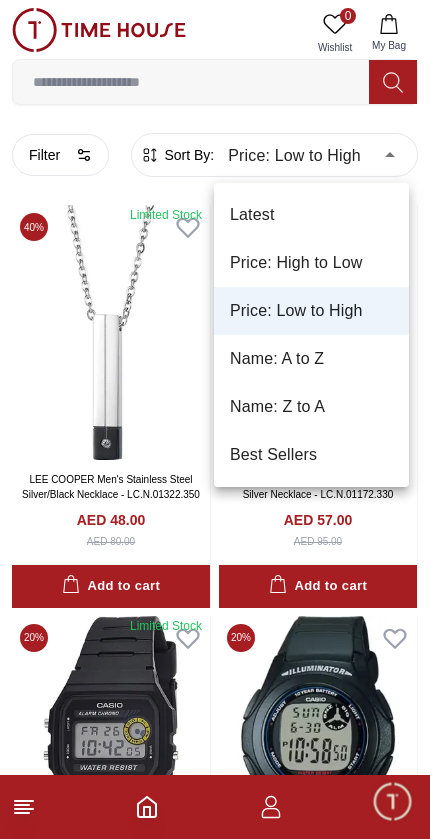 click on "Latest" at bounding box center [311, 215] 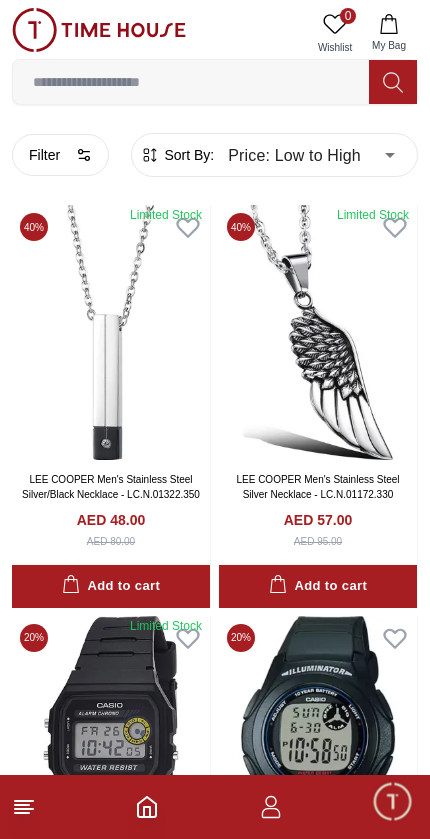 type on "*" 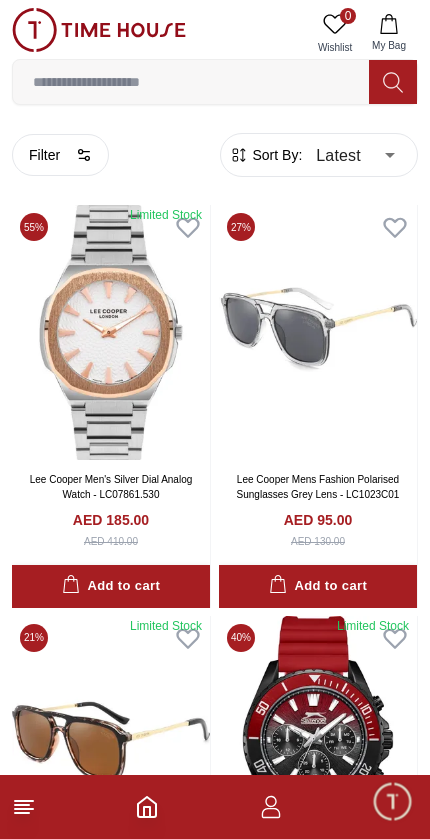click on "100% Genuine products with International Warranty Shop From UAE | العربية |     Currency    | 0 Wishlist My Bag lee cooper accessories lee cooper men's date lee cooper mens fashion lee cooper mens square lee cooper men's stainless Trending Searches 1200 Police Casio 2100 Women Lee cooper Beverly hills Watch Seiko Beverly Top Brands Quantum Carlton Astro CITIZEN Help Our Stores My Account 0 Wishlist My Bag Home Men    Filter By Clear Brands Quantum Lee Cooper Slazenger Kenneth Scott Tornado CASIO CITIZEN GUESS ORIENT Police Ducati CERRUTI 1881 G-Shock Lee Cooper Accessories Tsar Bomba Color Black Green Blue Red Dark Blue Silver Silver / Black Orange Rose Gold Grey White White / Rose Gold Silver / Silver Dark Blue / Silver Silver / Gold Silver / Rose Gold Black / Black Black / Silver Black / Rose Gold Gold Yellow Brown White / Silver Light Blue Black /Rose Gold Black /Grey Black /Red Black /Black Black / Rose Gold / Black Rose Gold / Black Rose Gold / Black / Black Pink Green /Silver Purple 1" at bounding box center [215, 2236] 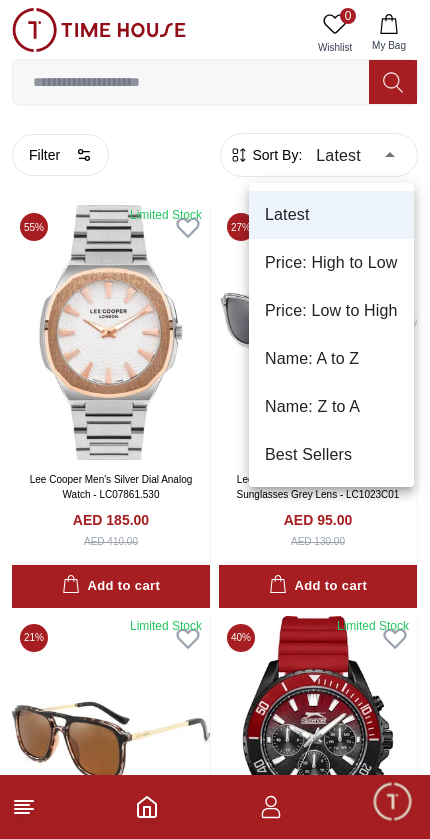 click at bounding box center [215, 419] 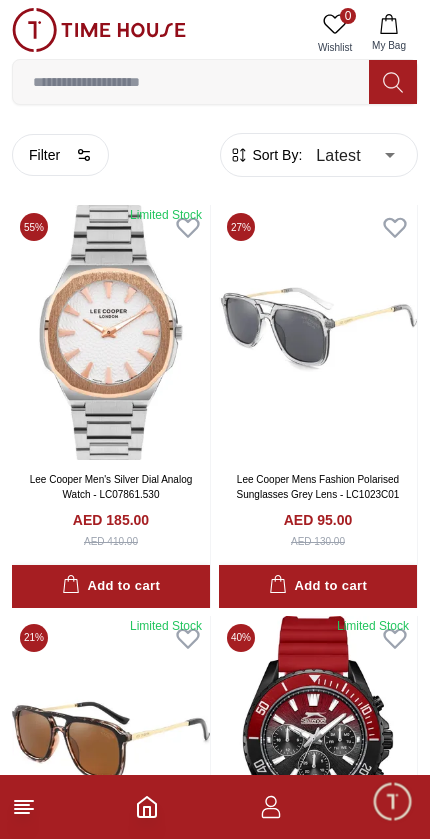 click 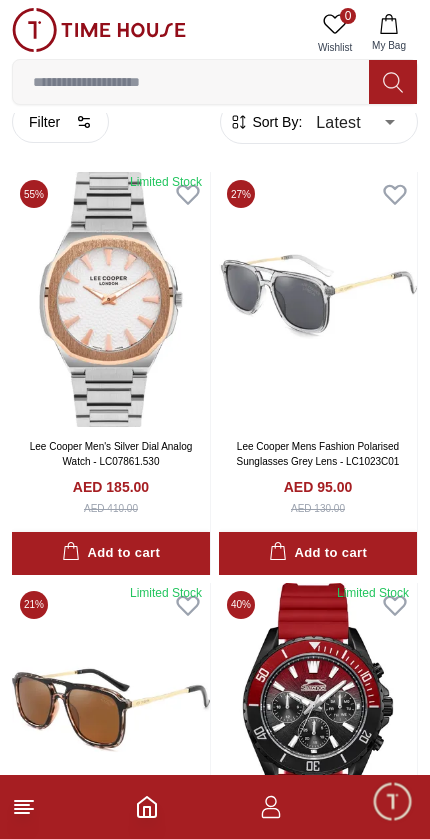 scroll, scrollTop: 46, scrollLeft: 0, axis: vertical 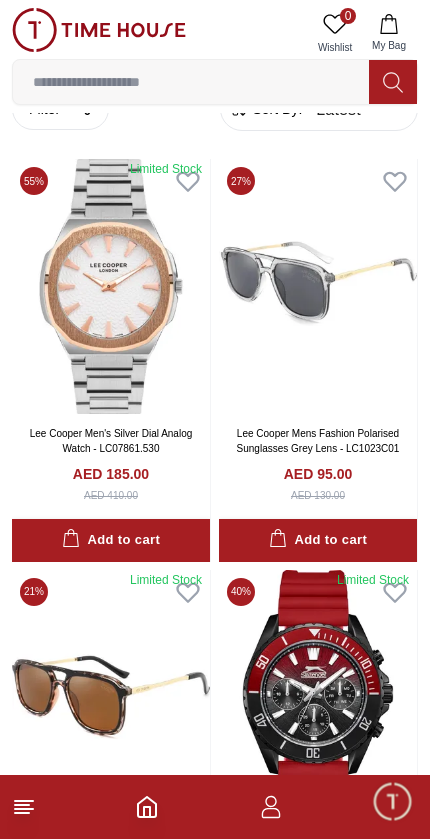 click on "Lee Cooper Men's Silver Dial Analog Watch - LC07861.530" at bounding box center [111, 441] 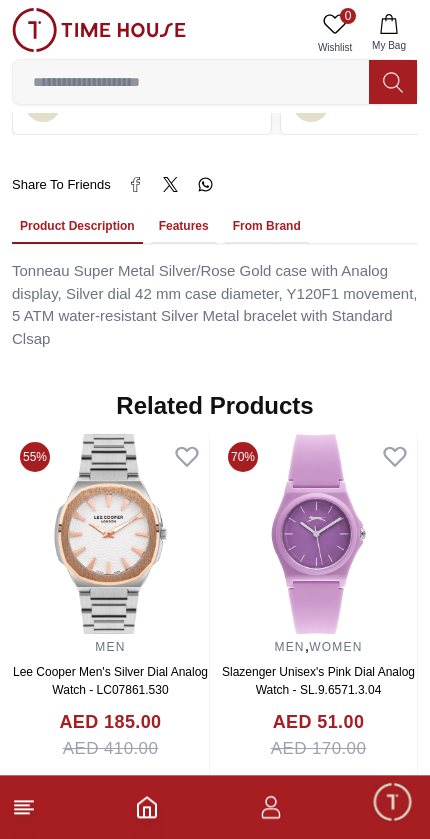 scroll, scrollTop: 1121, scrollLeft: 0, axis: vertical 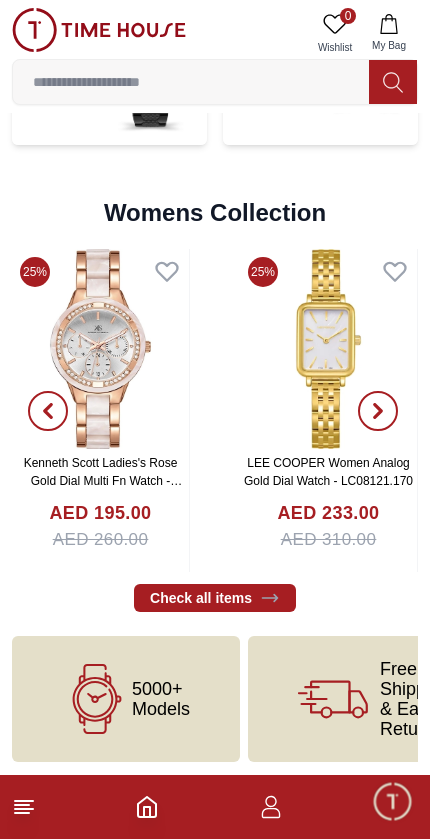 click on "Check all items" at bounding box center (215, 598) 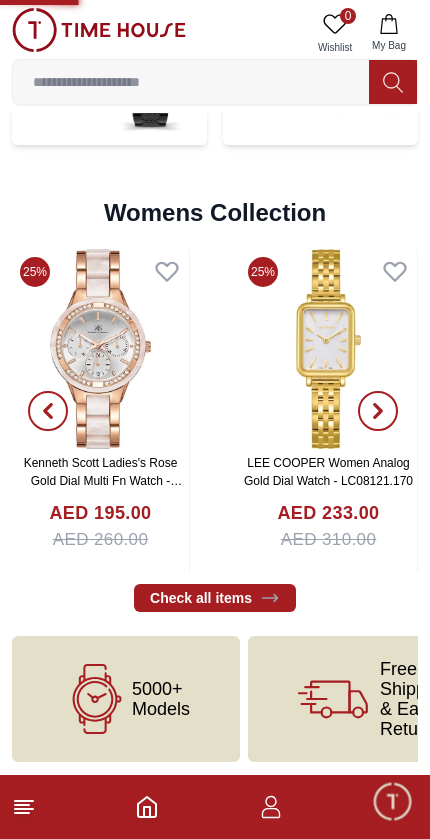 scroll, scrollTop: 0, scrollLeft: 0, axis: both 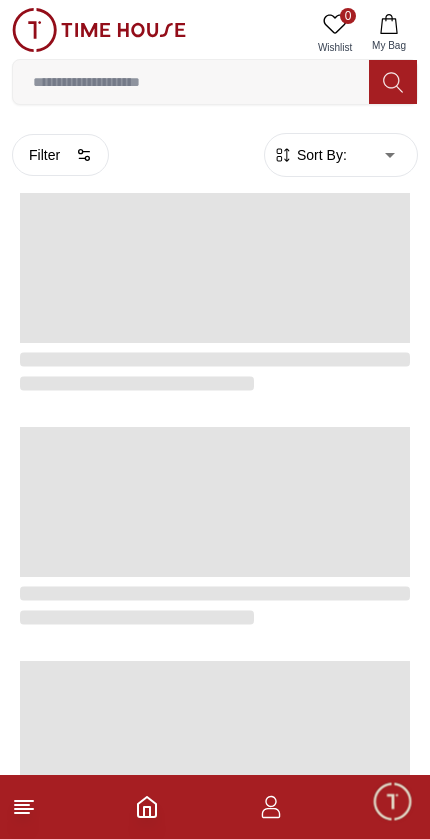 click on "Sort By:" at bounding box center (320, 155) 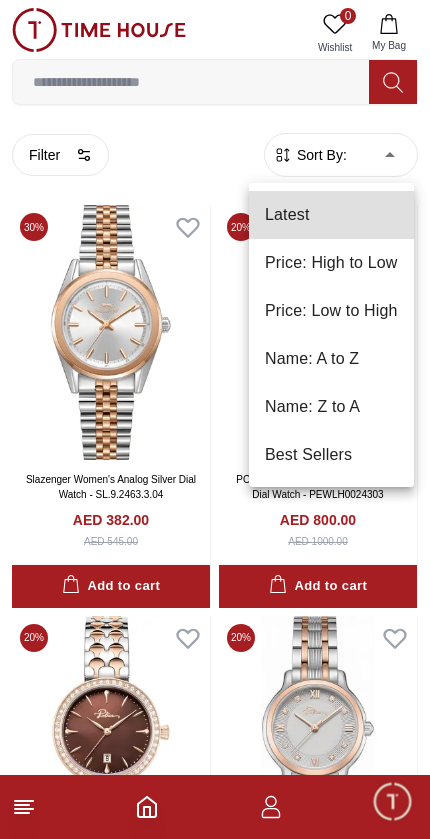 click at bounding box center (215, 419) 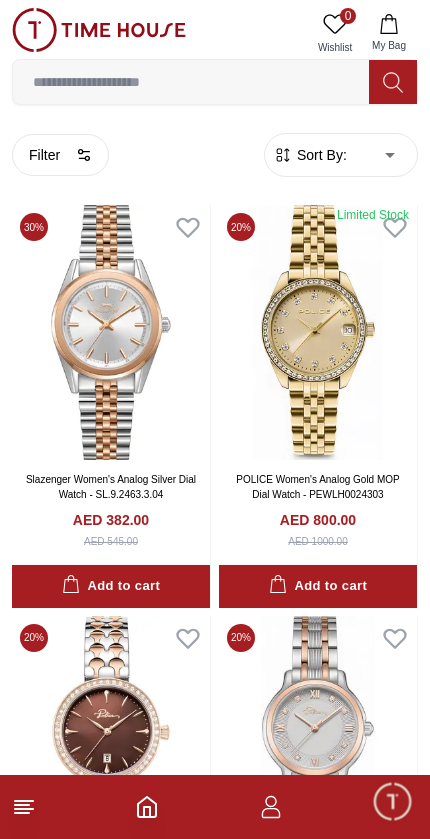 click 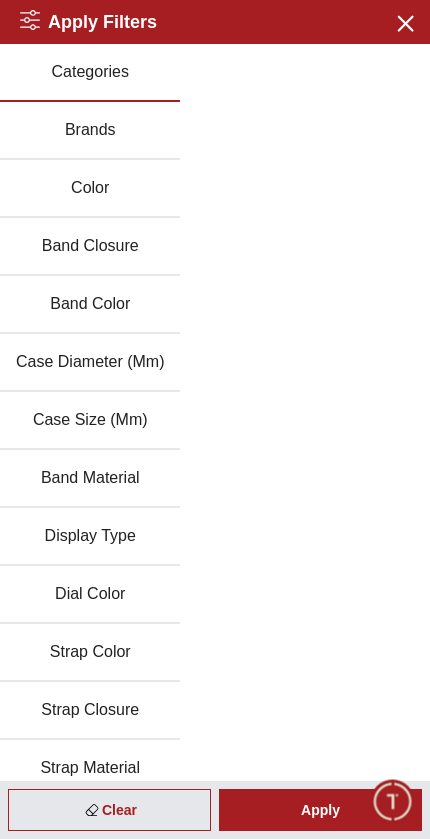 click on "Brands" at bounding box center (90, 131) 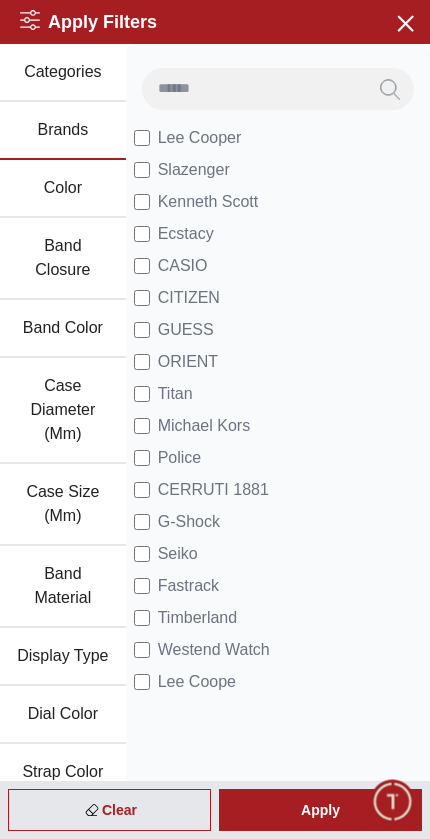 click on "Lee Cooper" at bounding box center (200, 138) 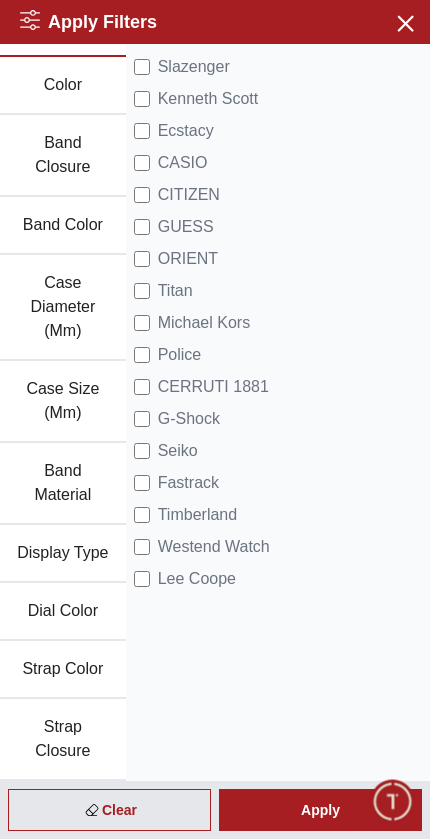 scroll, scrollTop: 104, scrollLeft: 0, axis: vertical 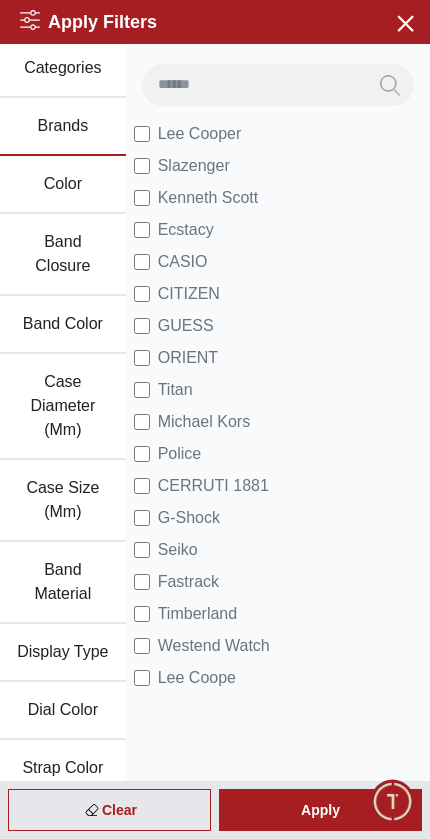 click on "Apply" at bounding box center [320, 810] 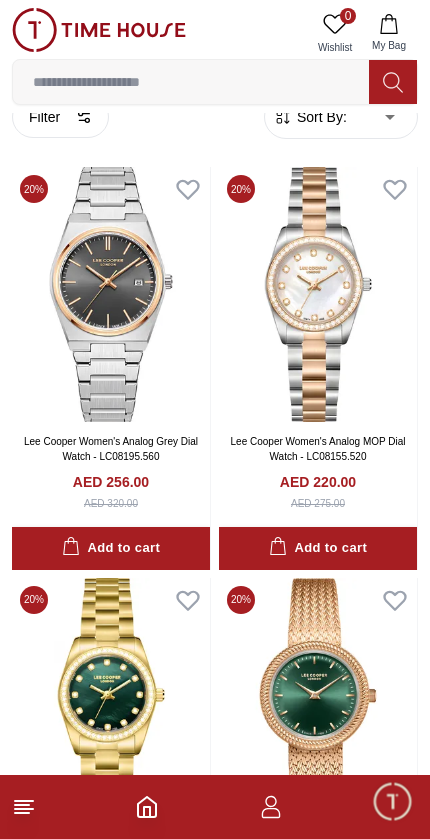 scroll, scrollTop: 0, scrollLeft: 0, axis: both 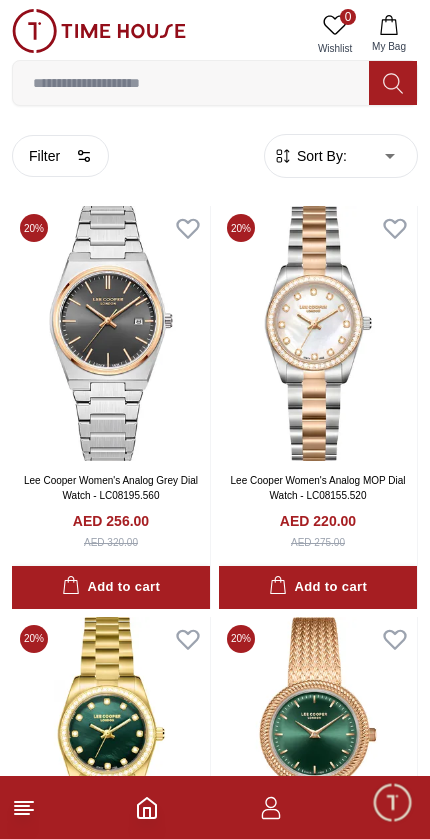 click on "Sort By:" at bounding box center [320, 155] 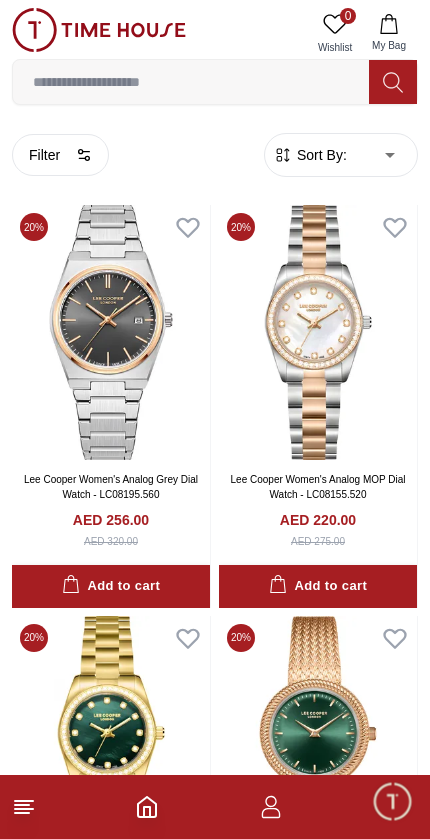 click on "100% Genuine products with International Warranty Shop From UAE | العربية |     Currency    | 0 Wishlist My Bag Help Our Stores My Account 0 Wishlist My Bag Home Women-Womens Watches-Analog    Filter By Clear Brands Lee Cooper Slazenger Kenneth Scott Ecstacy CASIO CITIZEN GUESS Michael Kors Police G-Shock Color Black Green Blue Red Dark Blue Silver Rose Gold Grey White Mop White White / Rose Gold Silver / Silver Silver / Gold Silver / Rose Gold Black / Black Black / Rose Gold Gold Yellow Dark Green Brown White / Silver Light Blue Black /Grey White Mop / Silver Blue / Rose Gold Pink Purple Black  / Rose Gold Blue / Blue Navy Blue Blue / Silver Champagne White / Gold Black  Ivory O.Green Peach Green / Silver MOP Light blue Dark green Light green Rose gold Silver / White / Rose Gold Black / Pink Beige Green Sunray  Rose Gold Sunray  Blue MOP Rose Gold MOP MOP / Rose Gold Green MOP Champagne MOP Pink MOP Black MOP Burgundy MOP White MOP Rose Gold Band Closure Clasp Buckle Tang Buckle G-Link Red" at bounding box center (215, 2251) 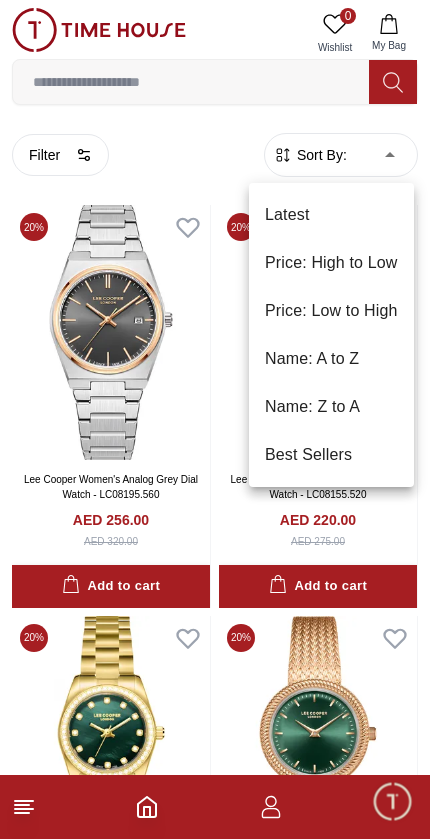click on "Price: Low to High" at bounding box center (331, 311) 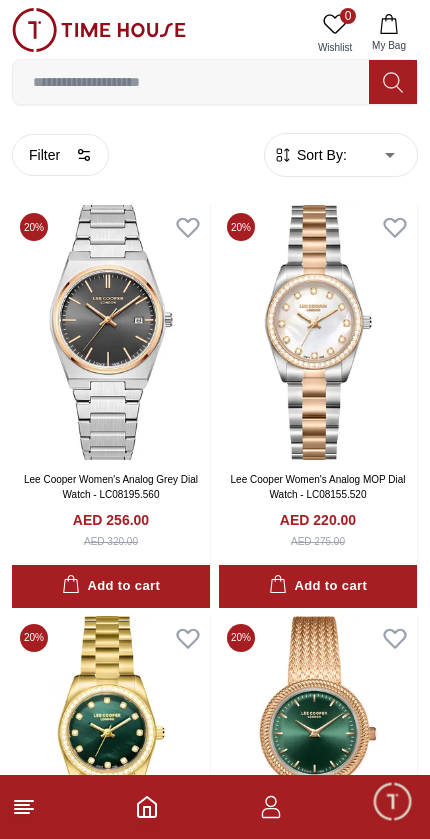 type on "*" 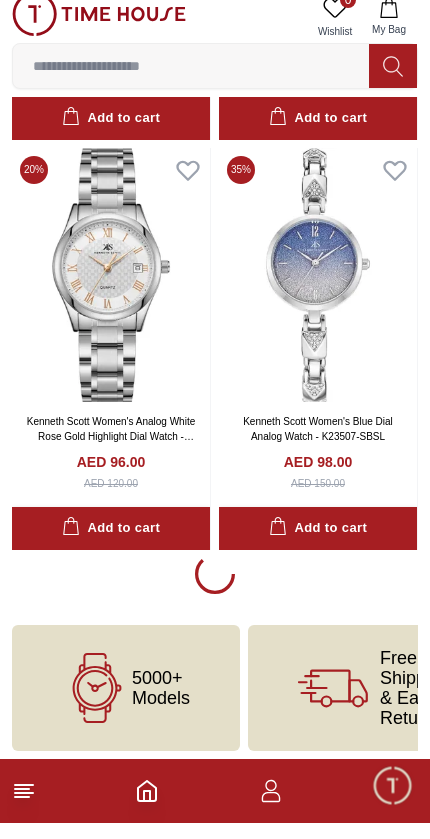 scroll, scrollTop: 3732, scrollLeft: 0, axis: vertical 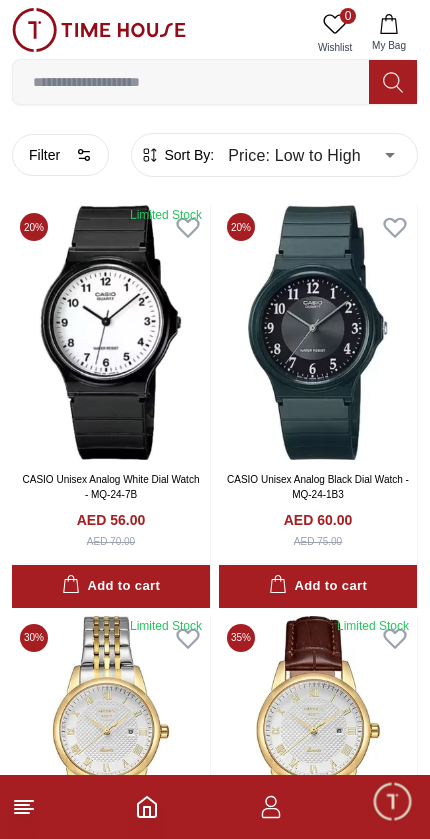 click on "Filter" at bounding box center [60, 155] 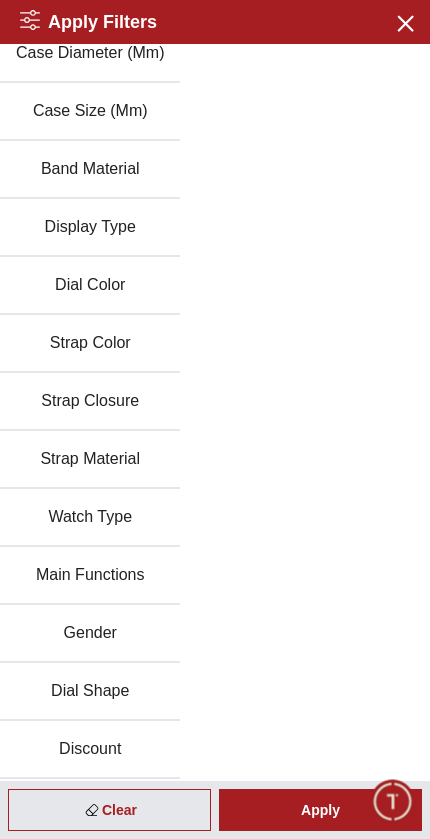 scroll, scrollTop: 309, scrollLeft: 0, axis: vertical 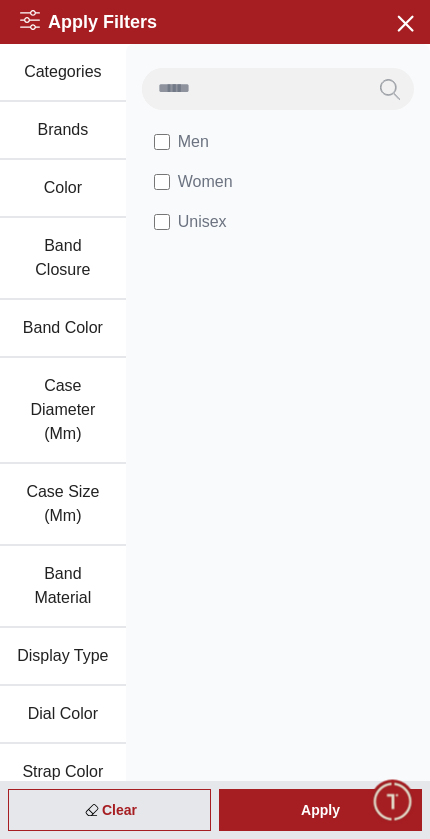 click on "Apply" at bounding box center (320, 810) 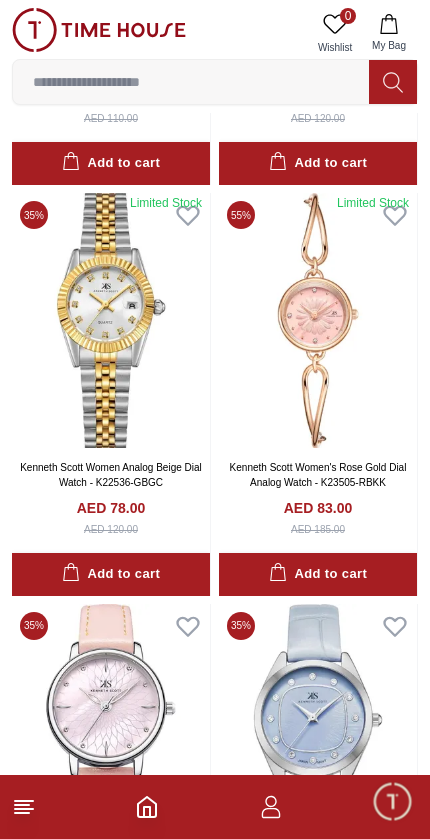 scroll, scrollTop: 877, scrollLeft: 0, axis: vertical 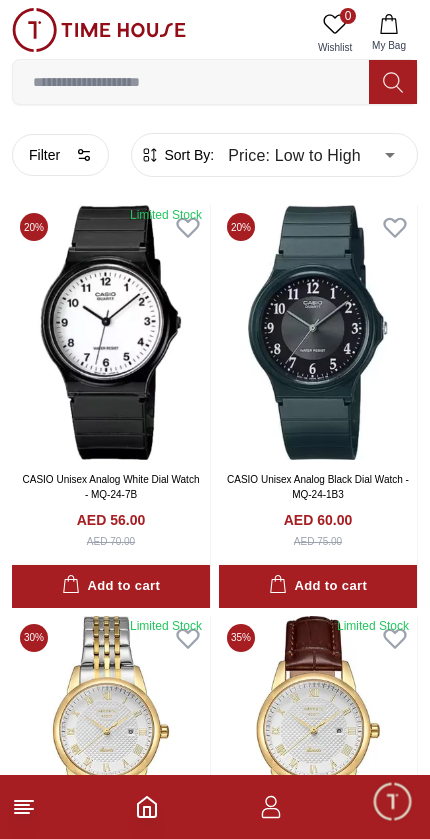 click on "100% Genuine products with International Warranty Shop From UAE | العربية |     Currency    | 0 Wishlist My Bag Help Our Stores My Account 0 Wishlist My Bag Home Women-Womens Watches-Analog    Filter By Clear Brands Lee Cooper Slazenger Kenneth Scott Ecstacy CASIO CITIZEN GUESS Michael Kors Police G-Shock Color Black Green Blue Red Dark Blue Silver Rose Gold Grey White Mop White White / Rose Gold Silver / Silver Silver / Gold Silver / Rose Gold Black / Black Black / Rose Gold Gold Yellow Dark Green Brown White / Silver Light Blue Black /Grey White Mop / Silver Blue / Rose Gold Pink Purple Black  / Rose Gold Blue / Blue Navy Blue Blue / Silver Champagne White / Gold Black  Ivory O.Green Peach Green / Silver MOP Light blue Dark green Light green Rose gold Silver / White / Rose Gold Black / Pink Beige Green Sunray  Rose Gold Sunray  Blue MOP Rose Gold MOP MOP / Rose Gold Green MOP Champagne MOP Pink MOP Black MOP Burgundy MOP White MOP Rose Gold Band Closure Clasp Buckle Tang Buckle G-Link Red" at bounding box center [215, 12514] 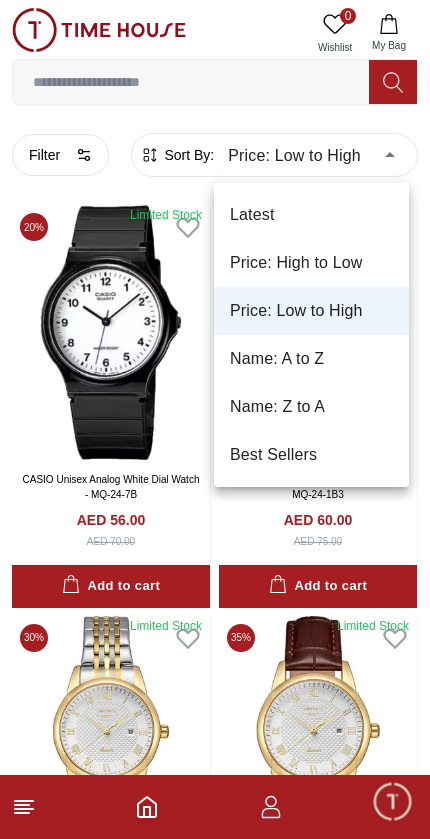click at bounding box center [215, 419] 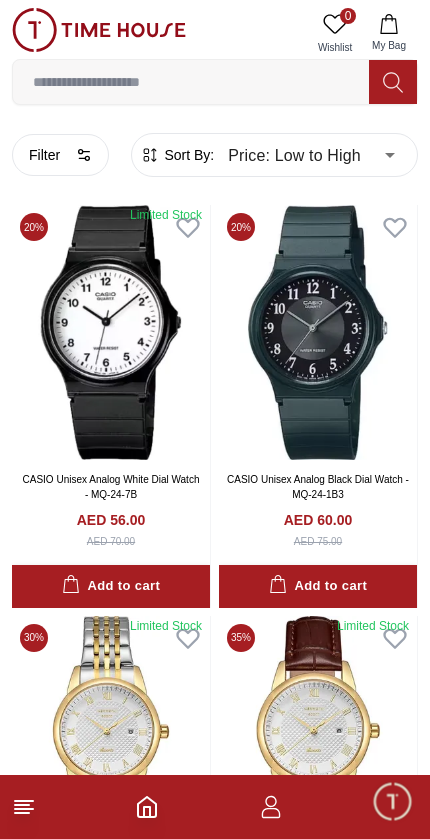 click on "Filter" at bounding box center [60, 155] 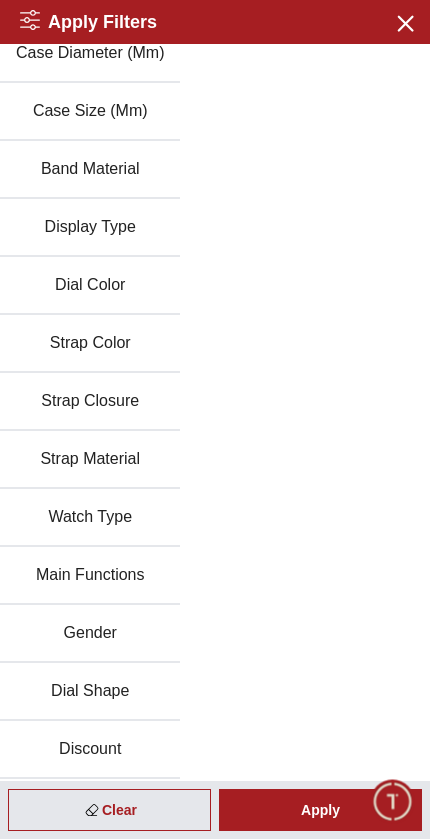 click on "Gender" at bounding box center [90, 634] 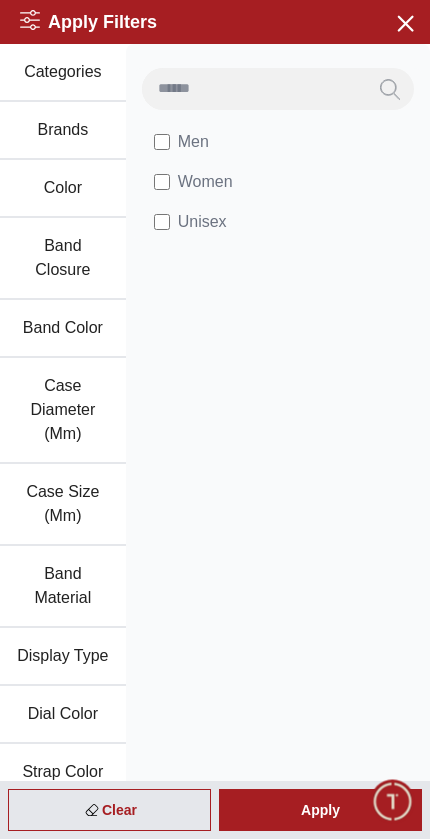 scroll, scrollTop: 0, scrollLeft: 0, axis: both 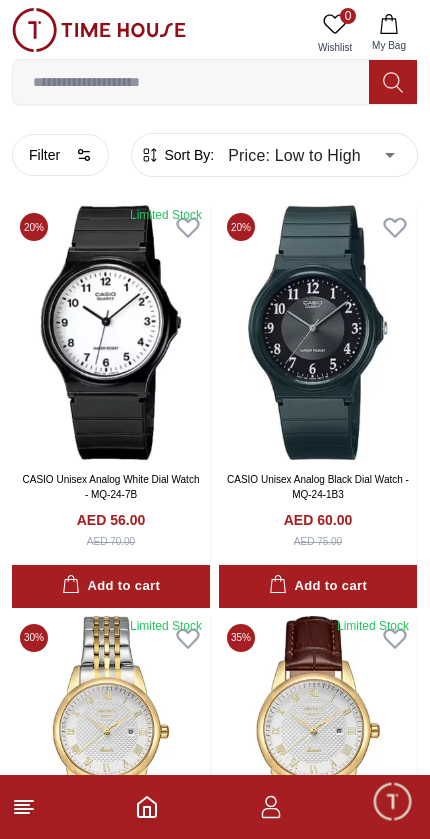 click 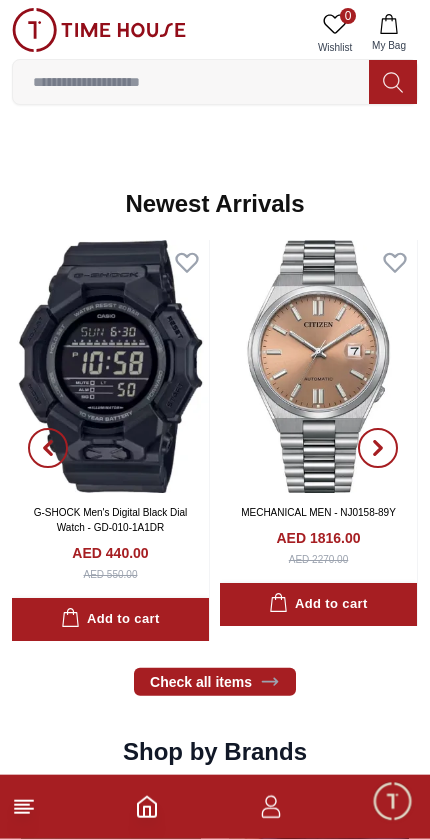 scroll, scrollTop: 974, scrollLeft: 0, axis: vertical 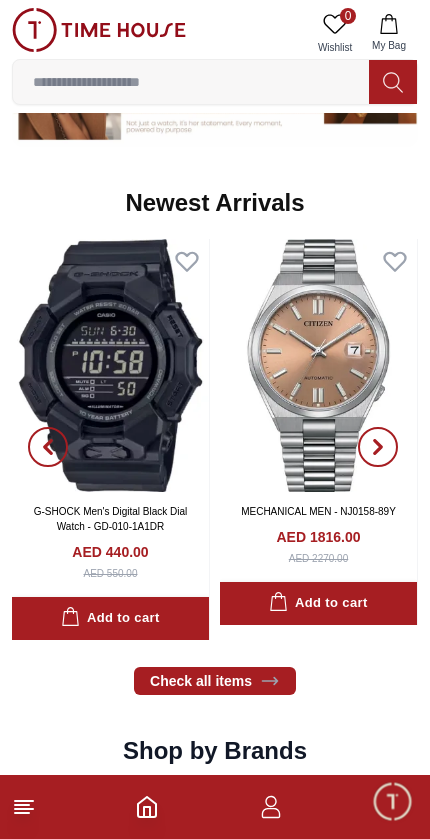 click at bounding box center [191, 82] 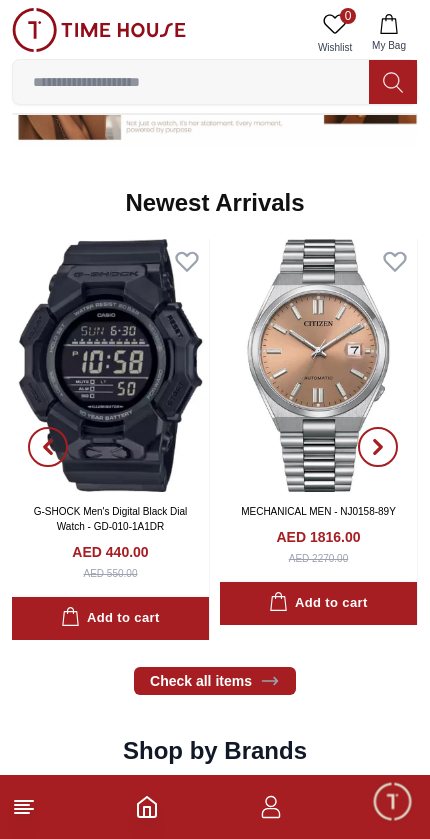 scroll, scrollTop: 725, scrollLeft: 0, axis: vertical 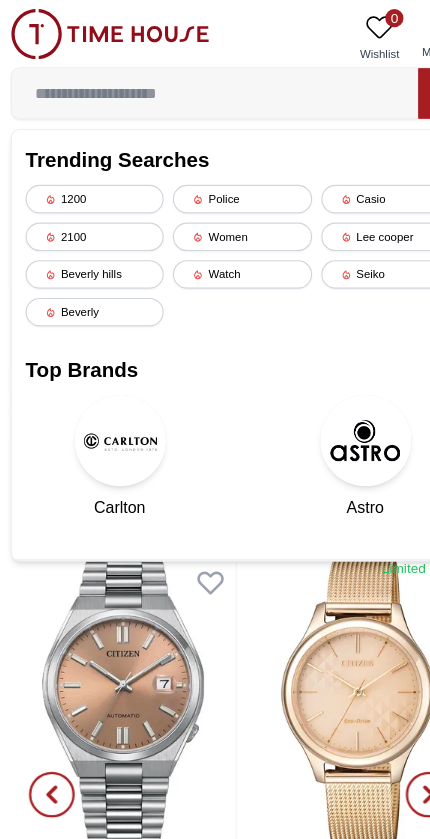 click on "Lee cooper" at bounding box center (344, 207) 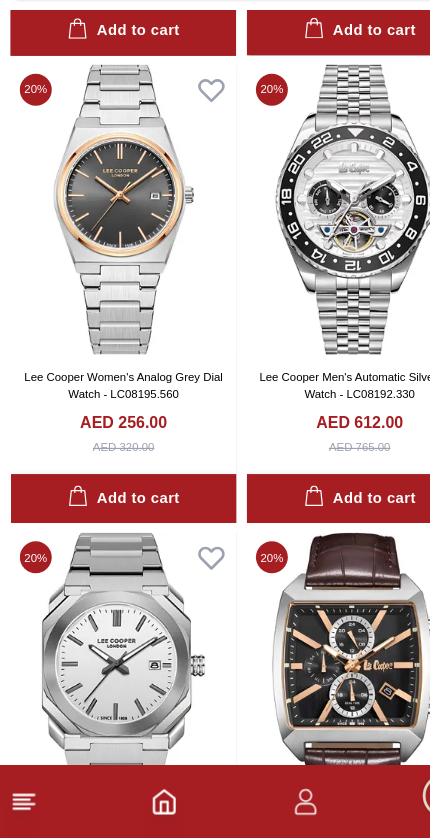 scroll, scrollTop: 454, scrollLeft: 0, axis: vertical 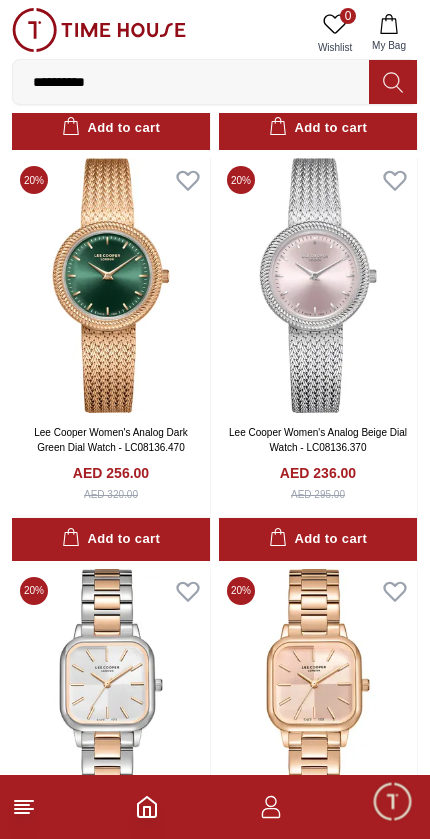 click on "**********" at bounding box center [191, 82] 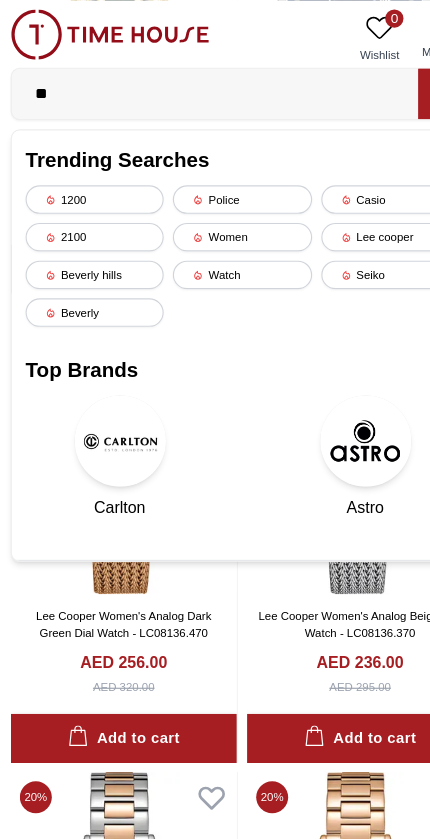 type on "*" 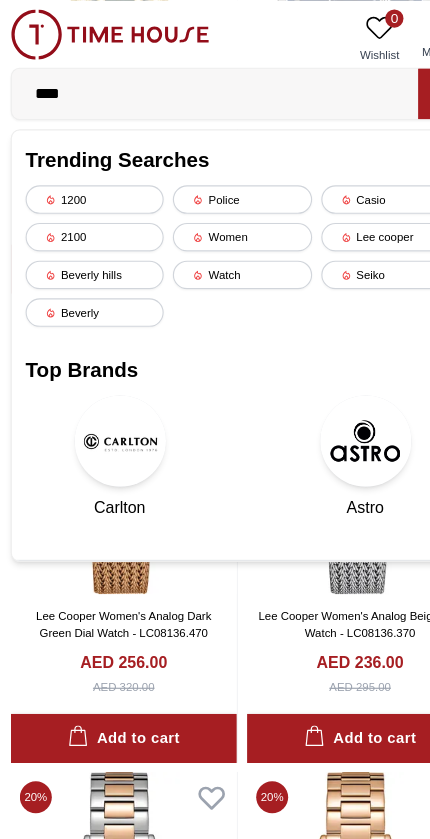 type on "*****" 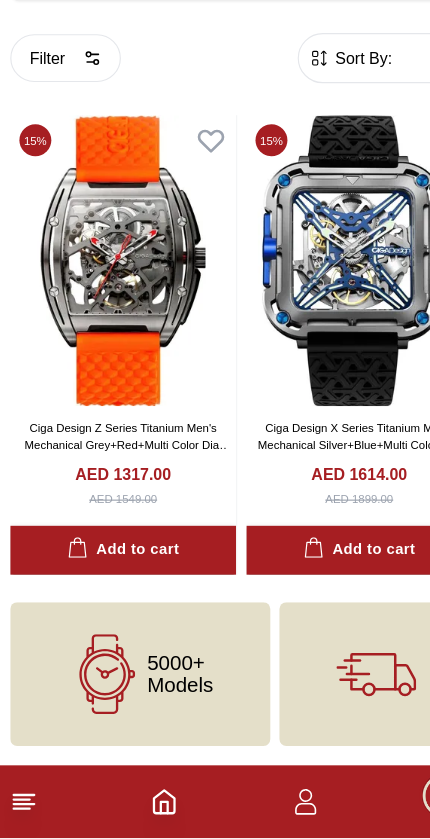 scroll, scrollTop: 0, scrollLeft: 0, axis: both 